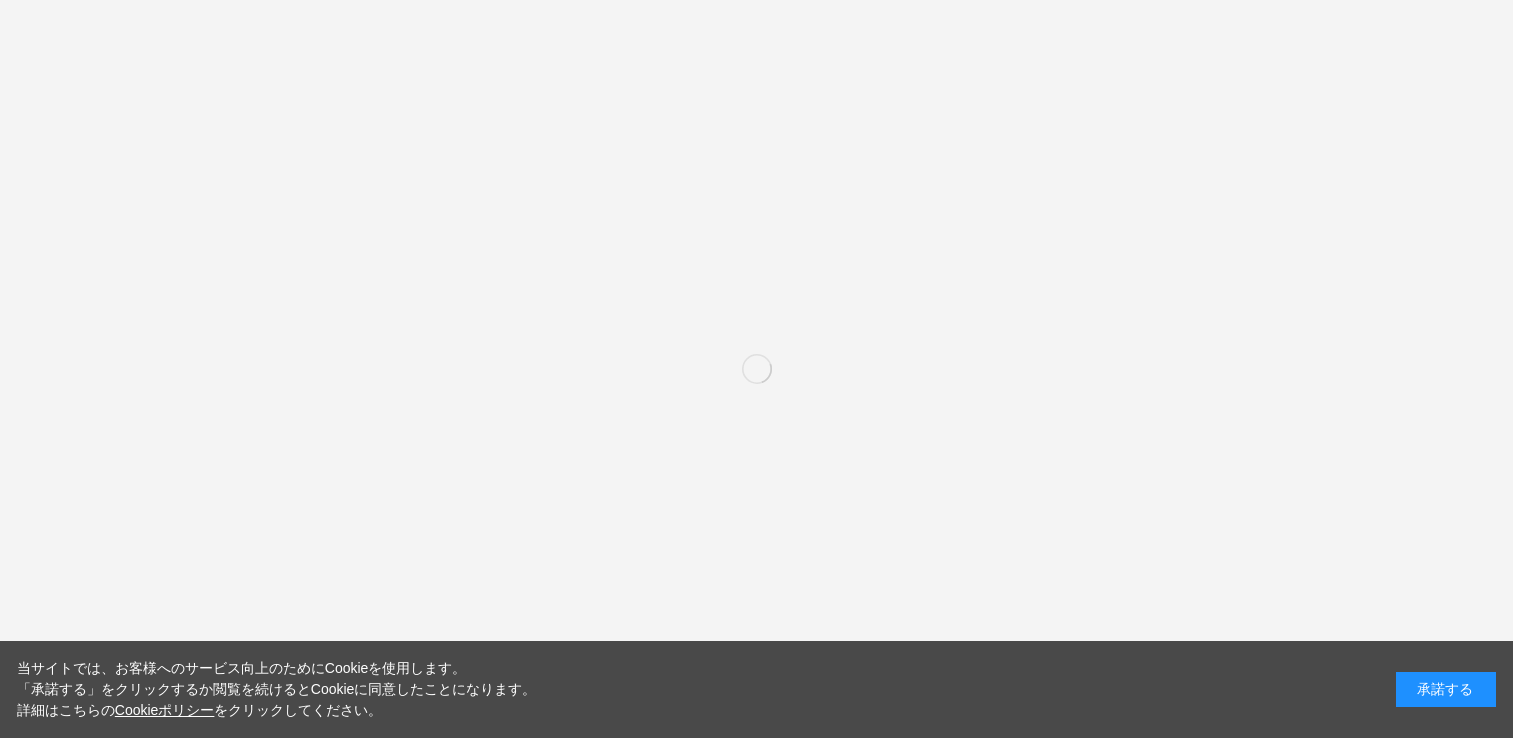 scroll, scrollTop: 0, scrollLeft: 0, axis: both 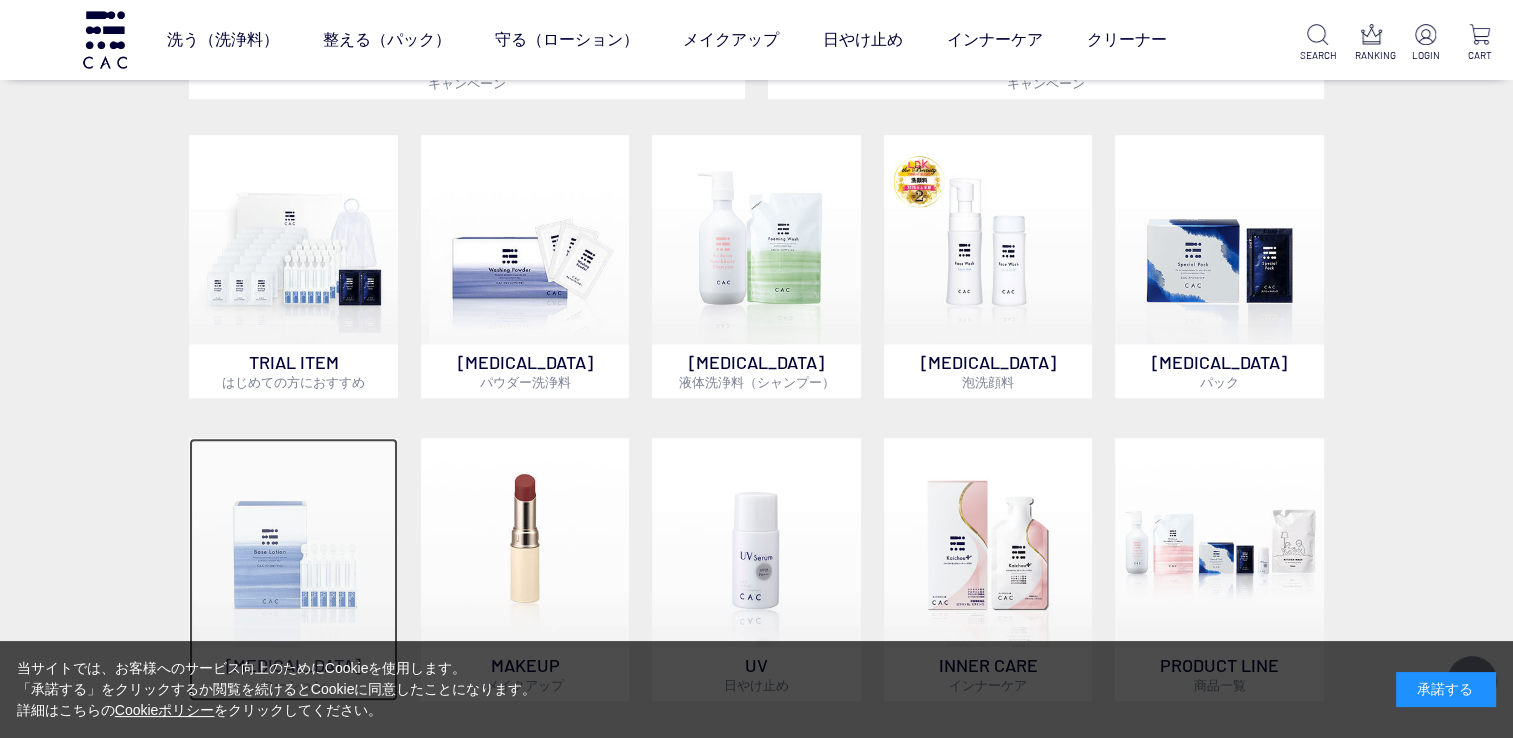 click at bounding box center (293, 542) 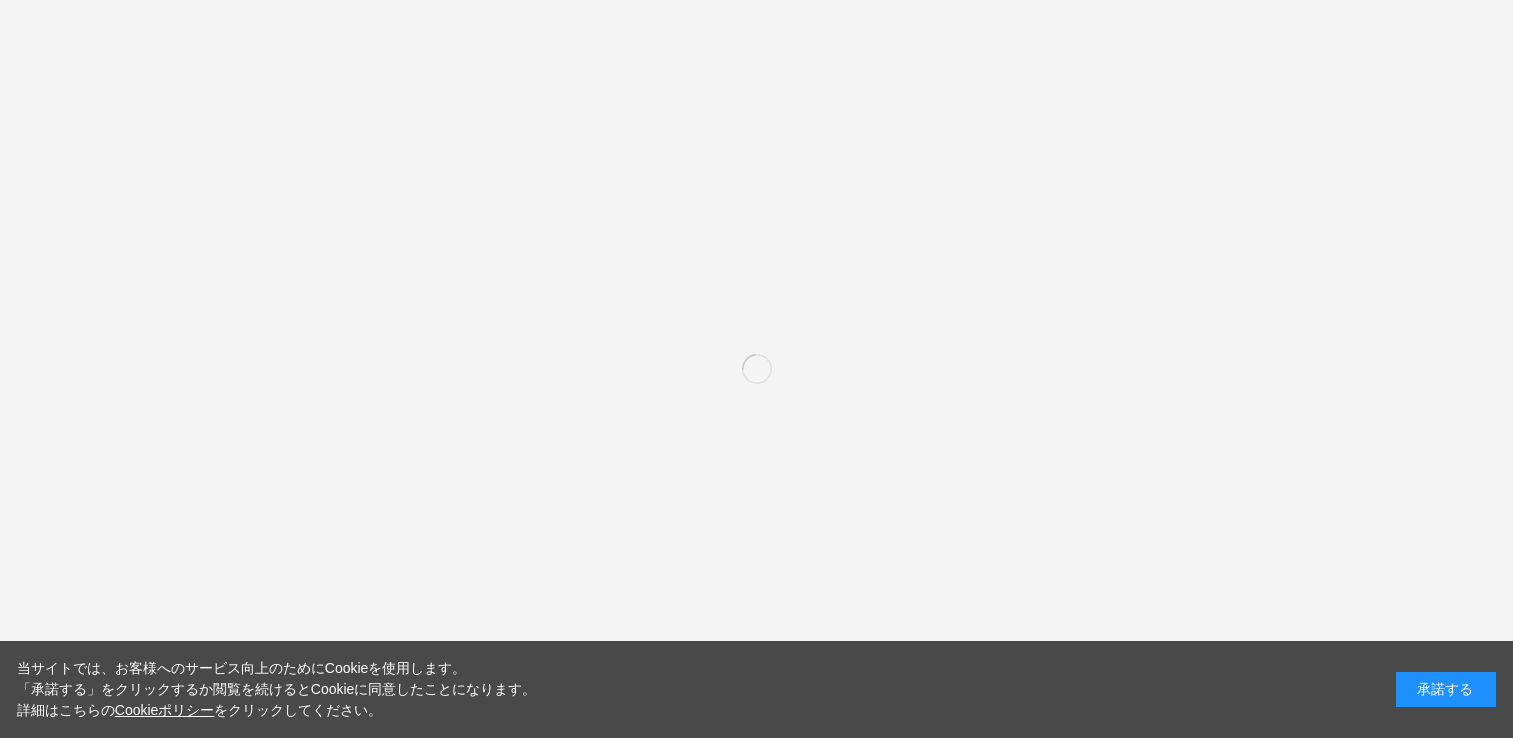 scroll, scrollTop: 0, scrollLeft: 0, axis: both 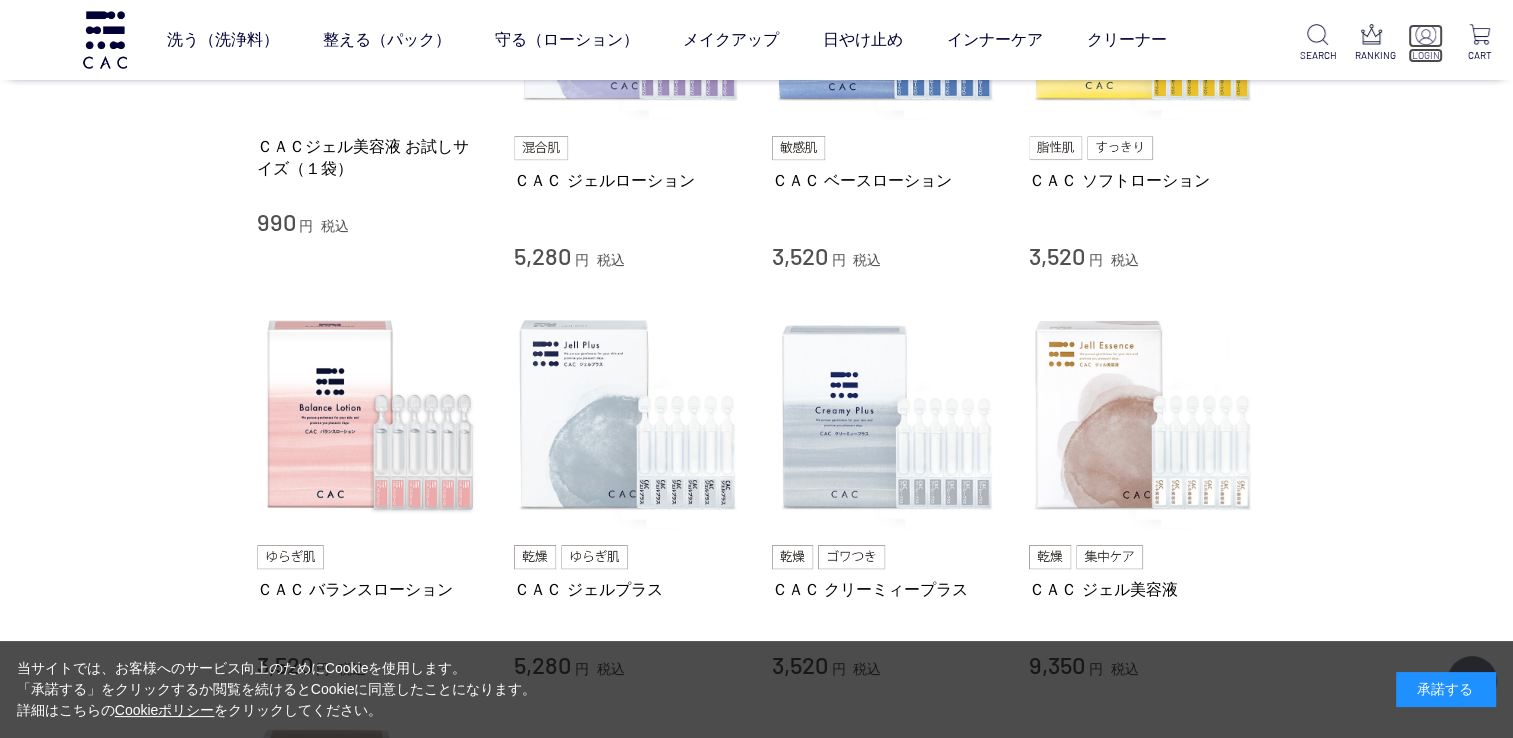 click on "LOGIN" at bounding box center [1425, 55] 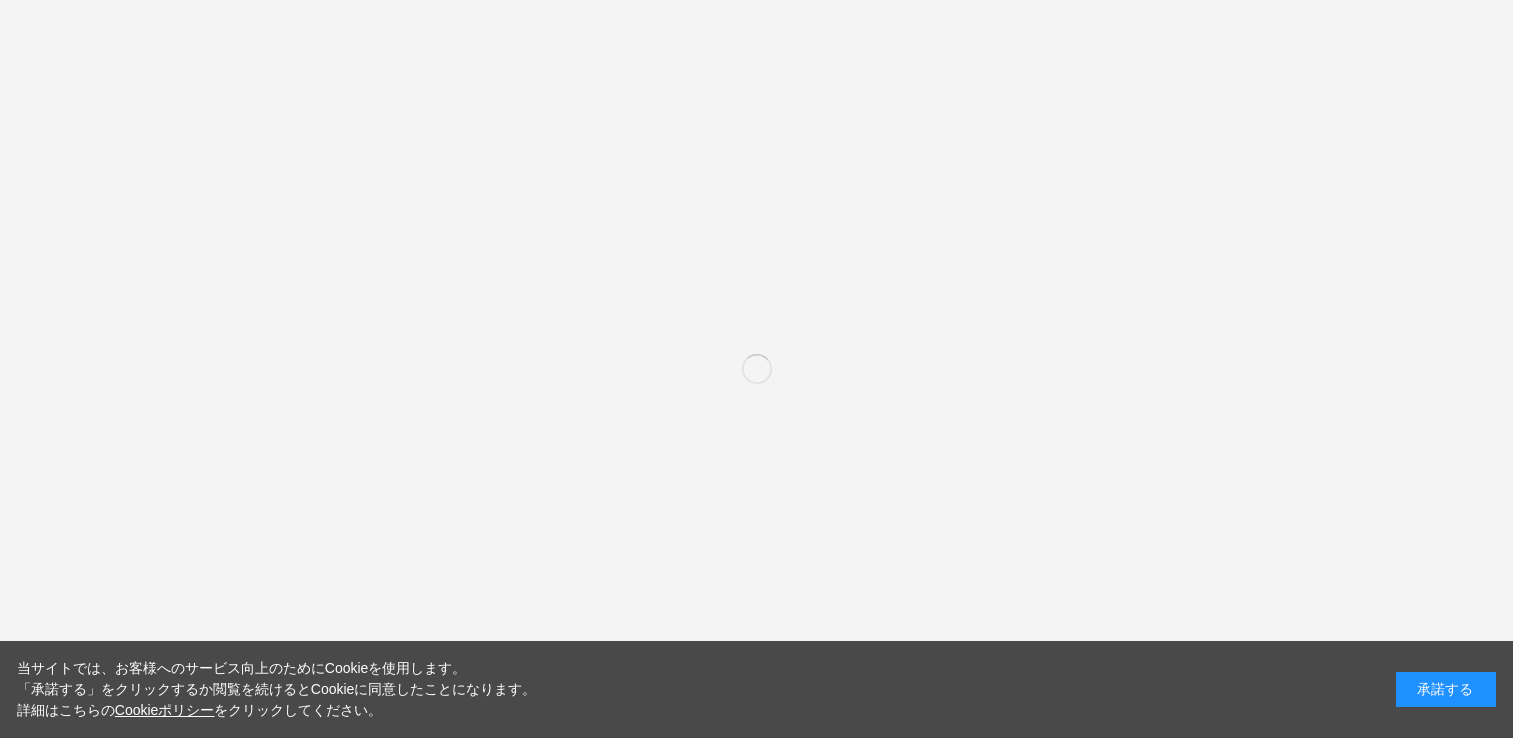 scroll, scrollTop: 0, scrollLeft: 0, axis: both 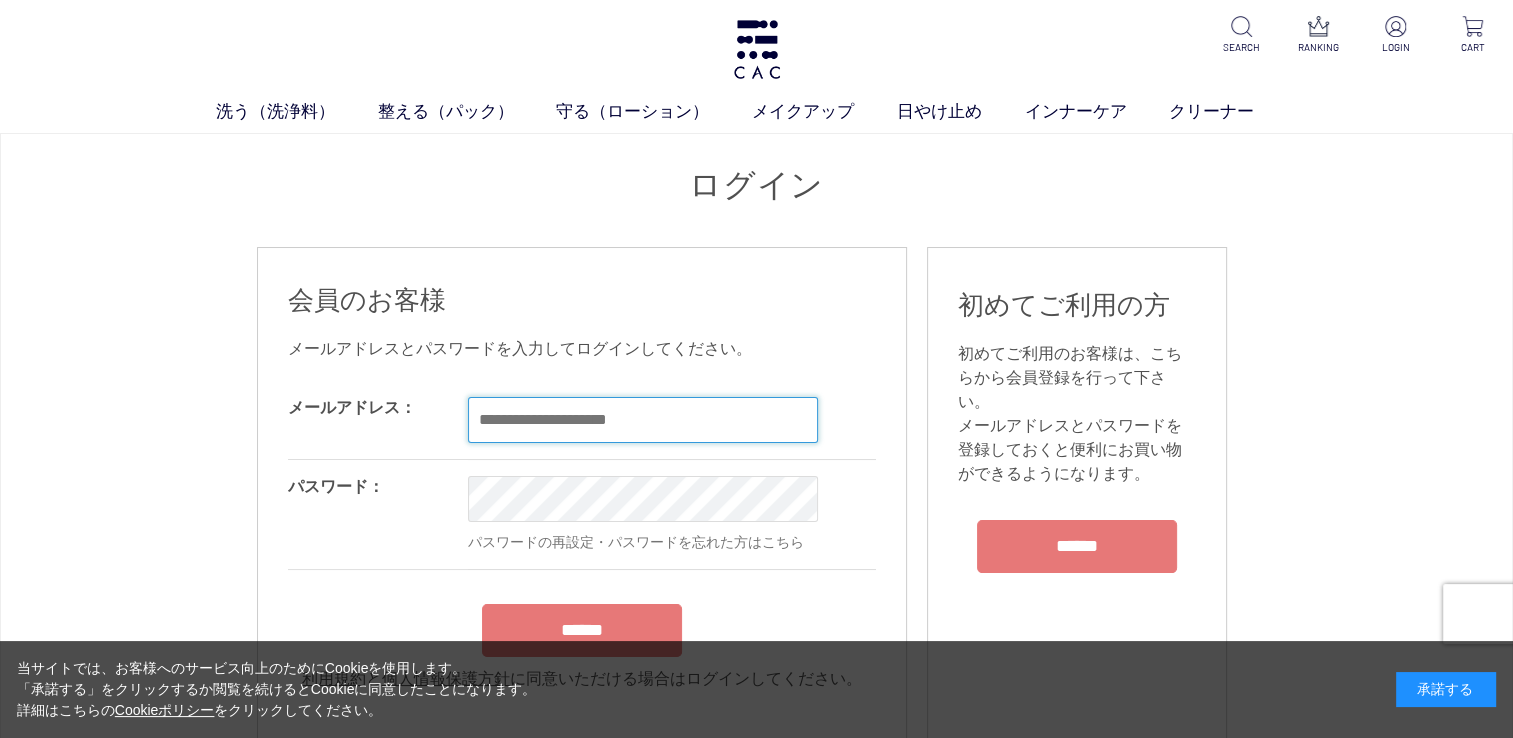 type on "**********" 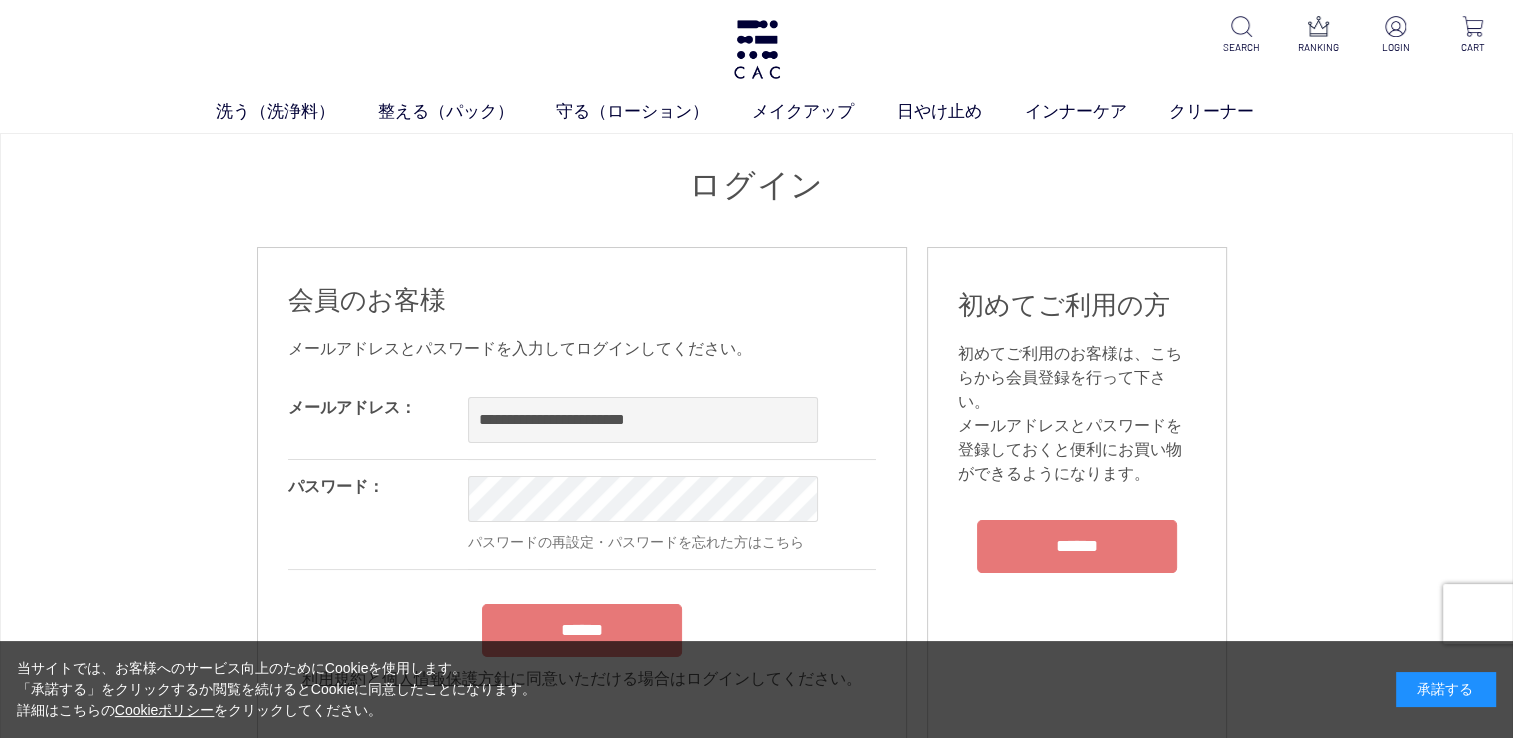click on "**********" at bounding box center (582, 536) 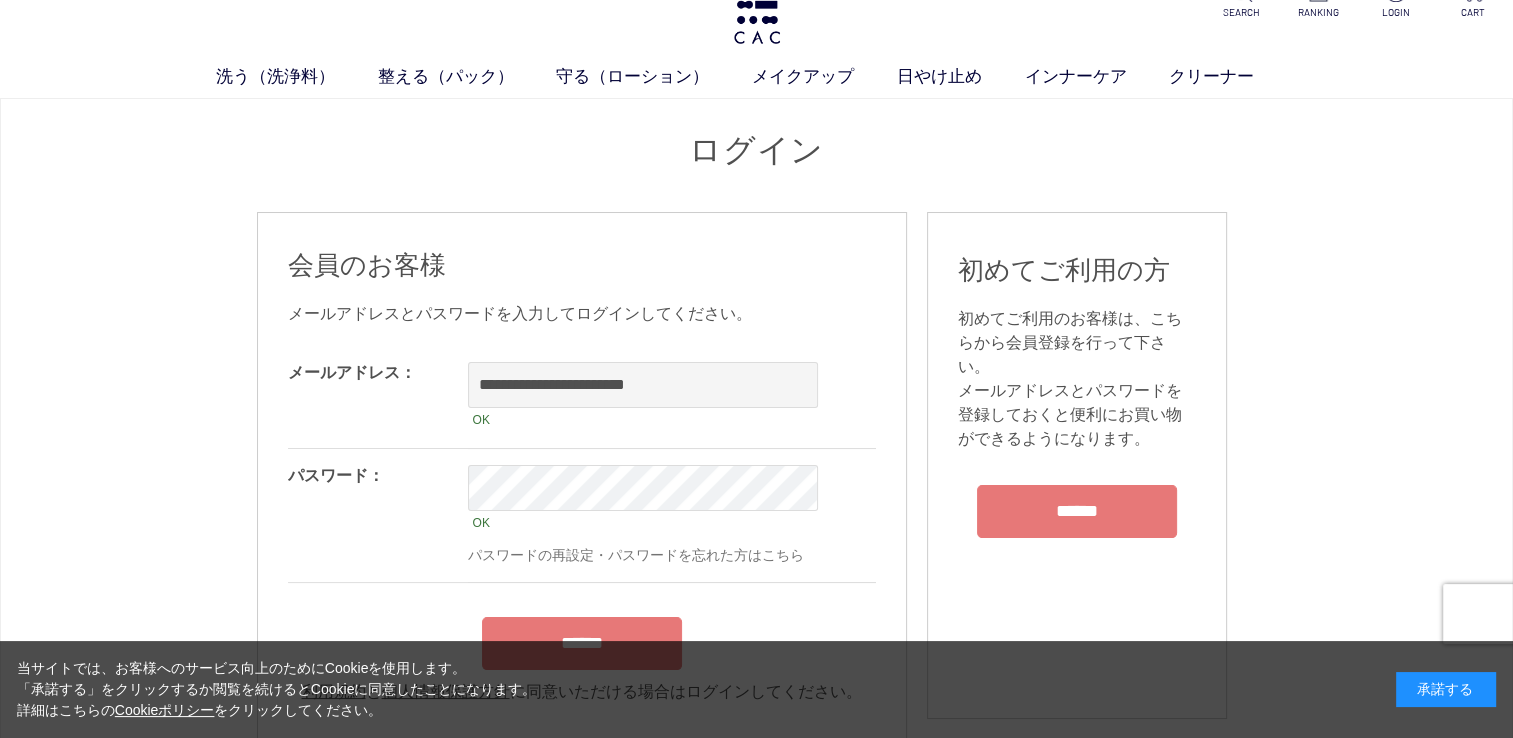 scroll, scrollTop: 300, scrollLeft: 0, axis: vertical 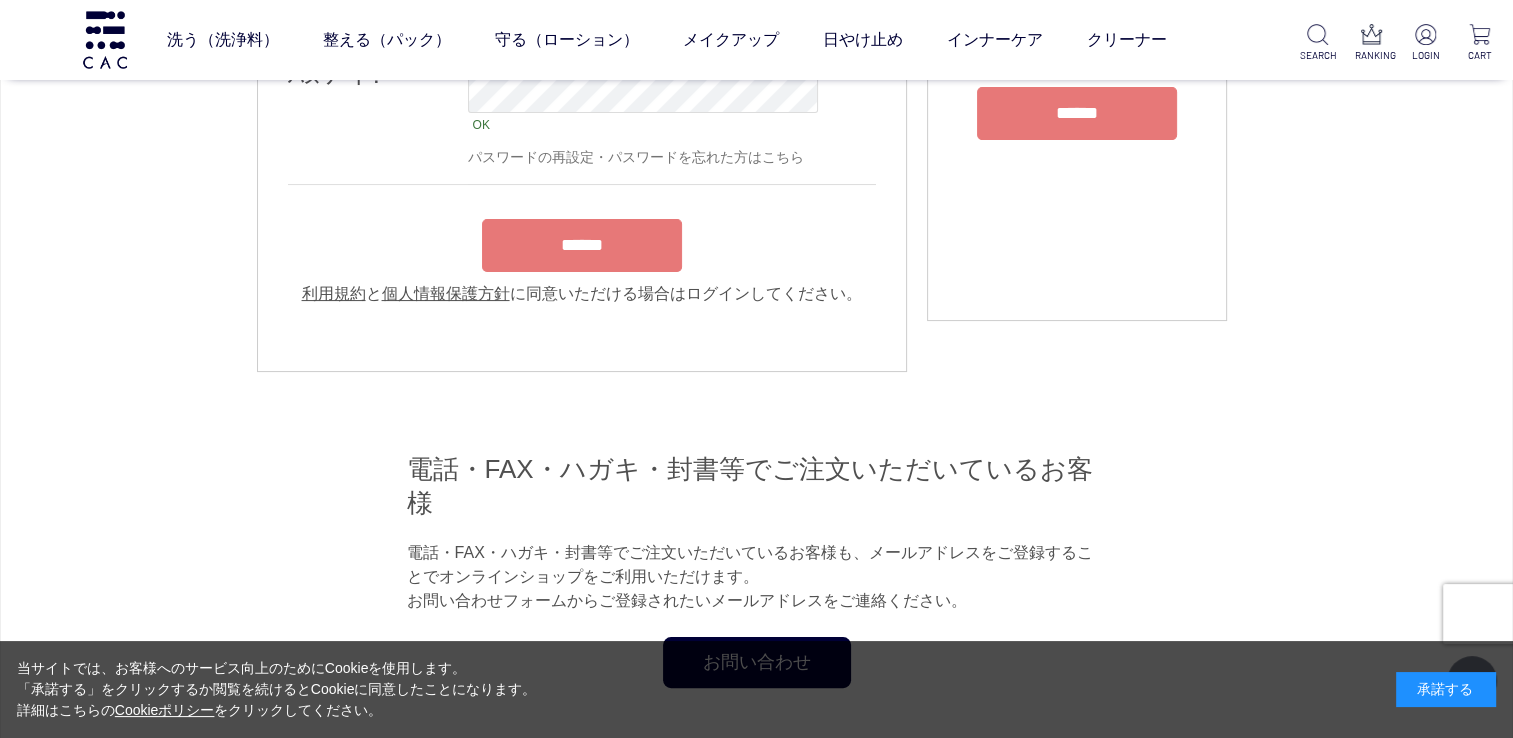 click on "******" at bounding box center [582, 245] 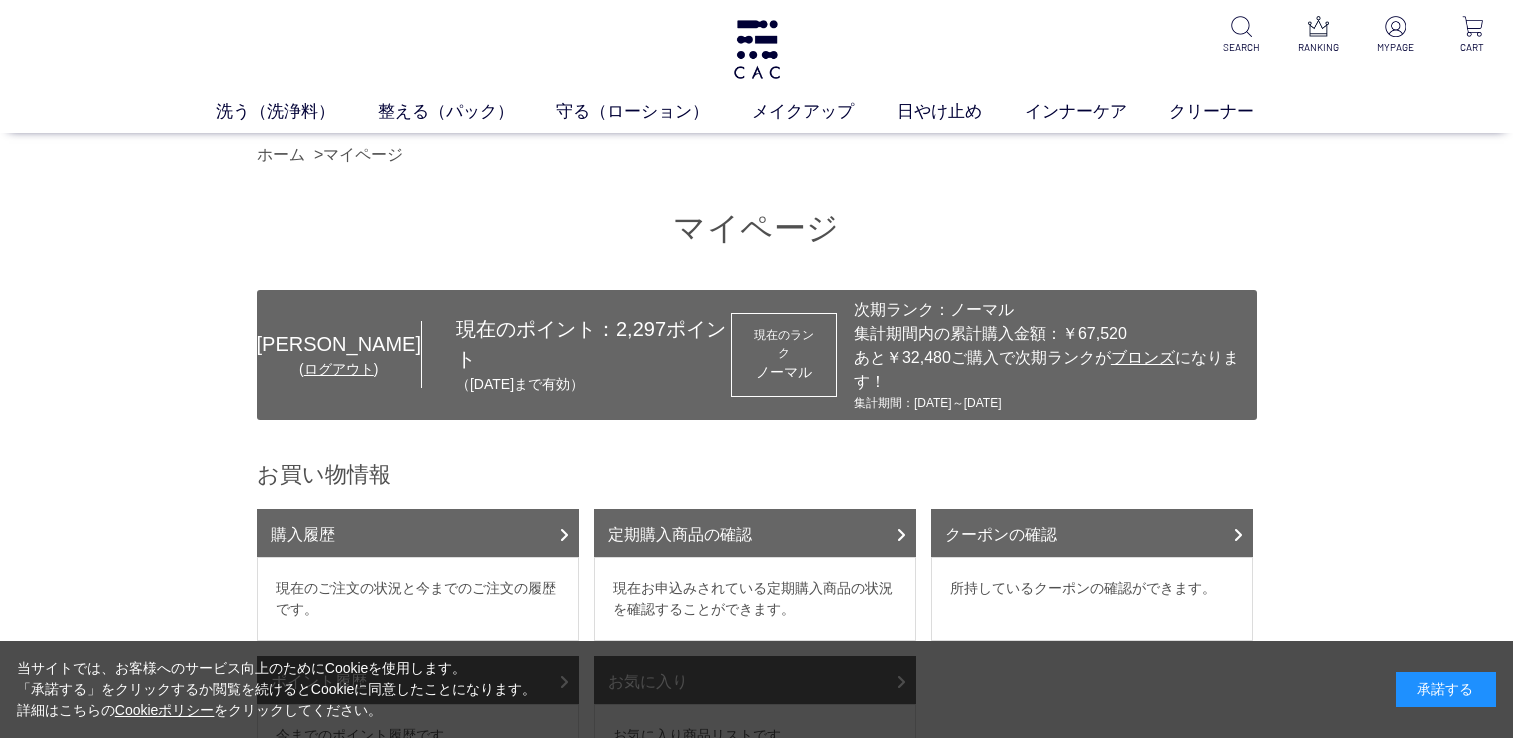 scroll, scrollTop: 0, scrollLeft: 0, axis: both 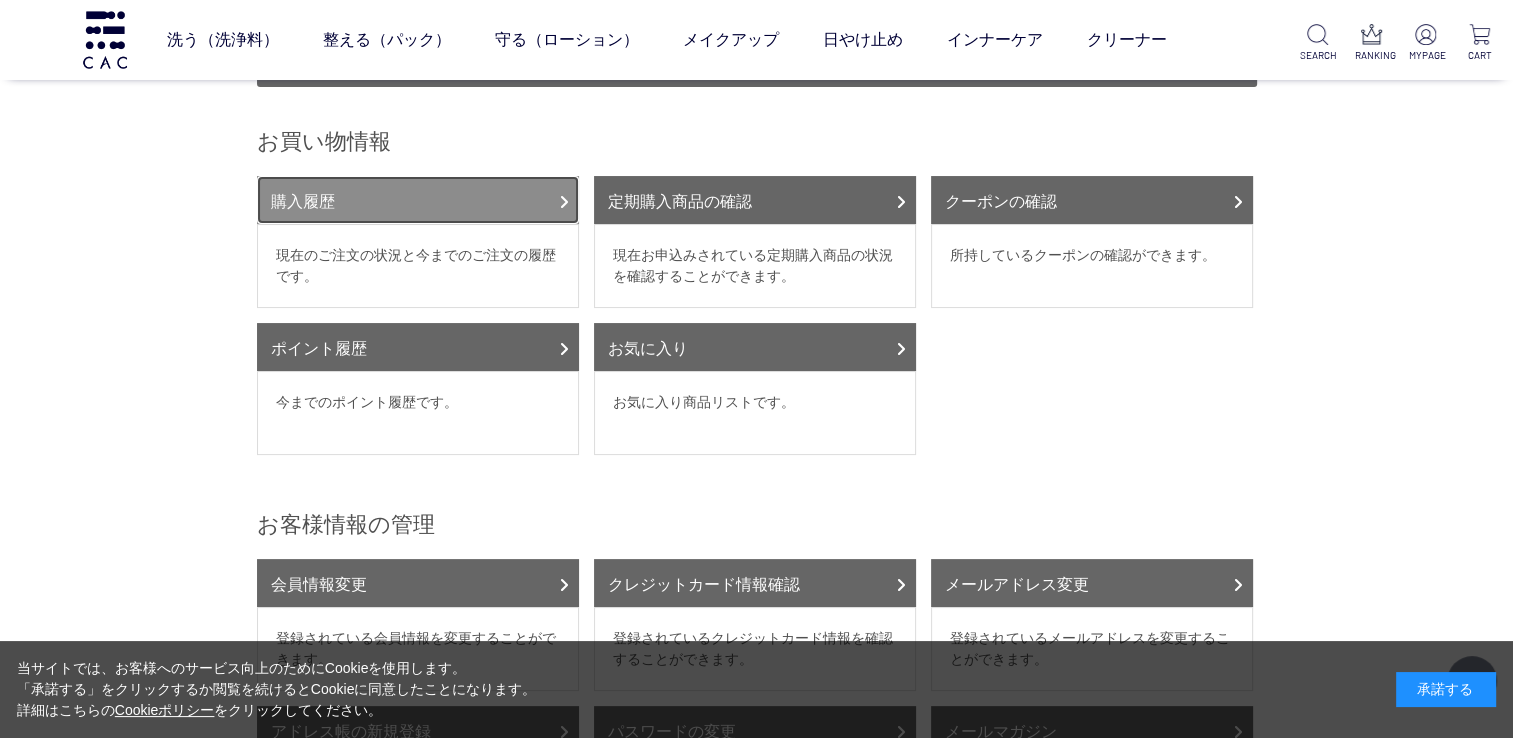 click on "購入履歴" at bounding box center (418, 200) 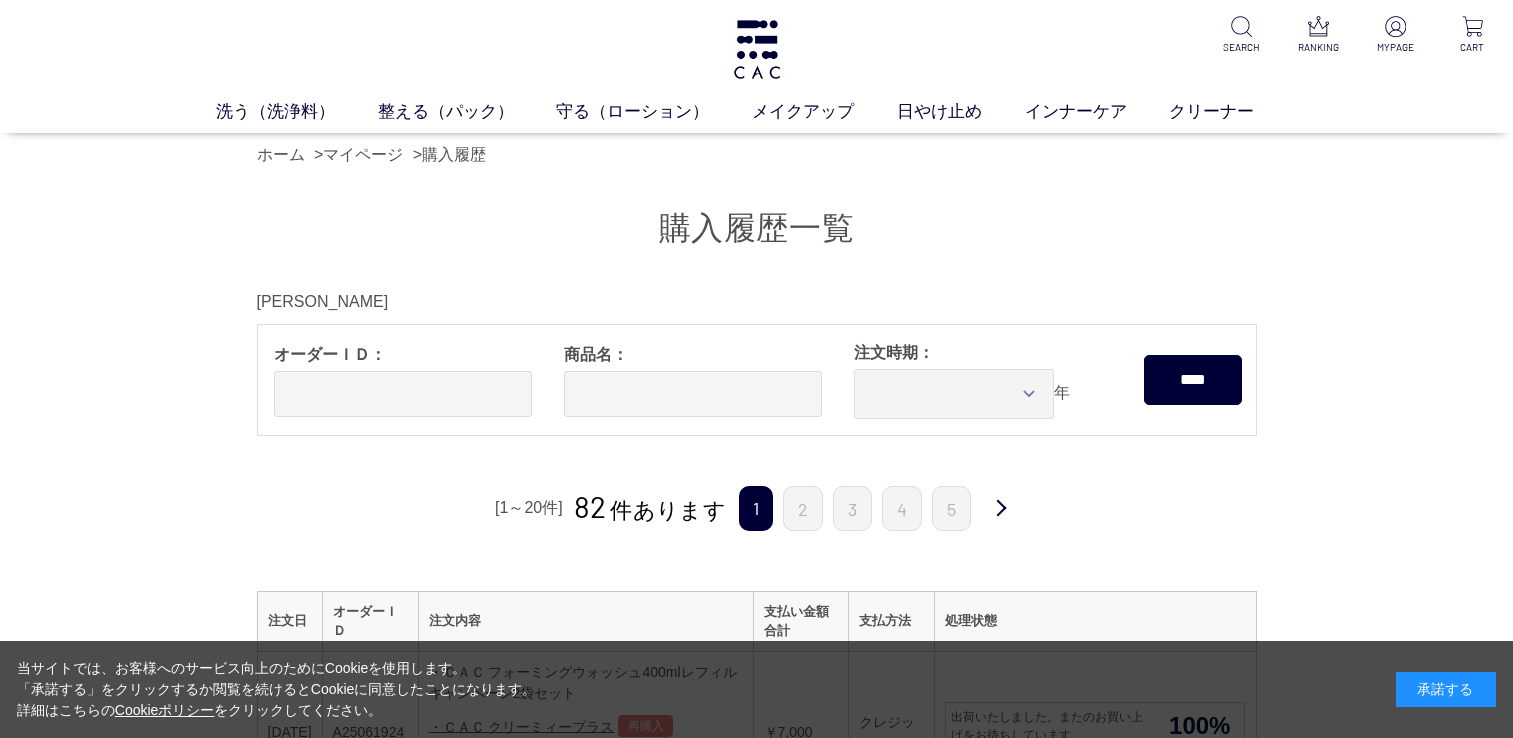 scroll, scrollTop: 0, scrollLeft: 0, axis: both 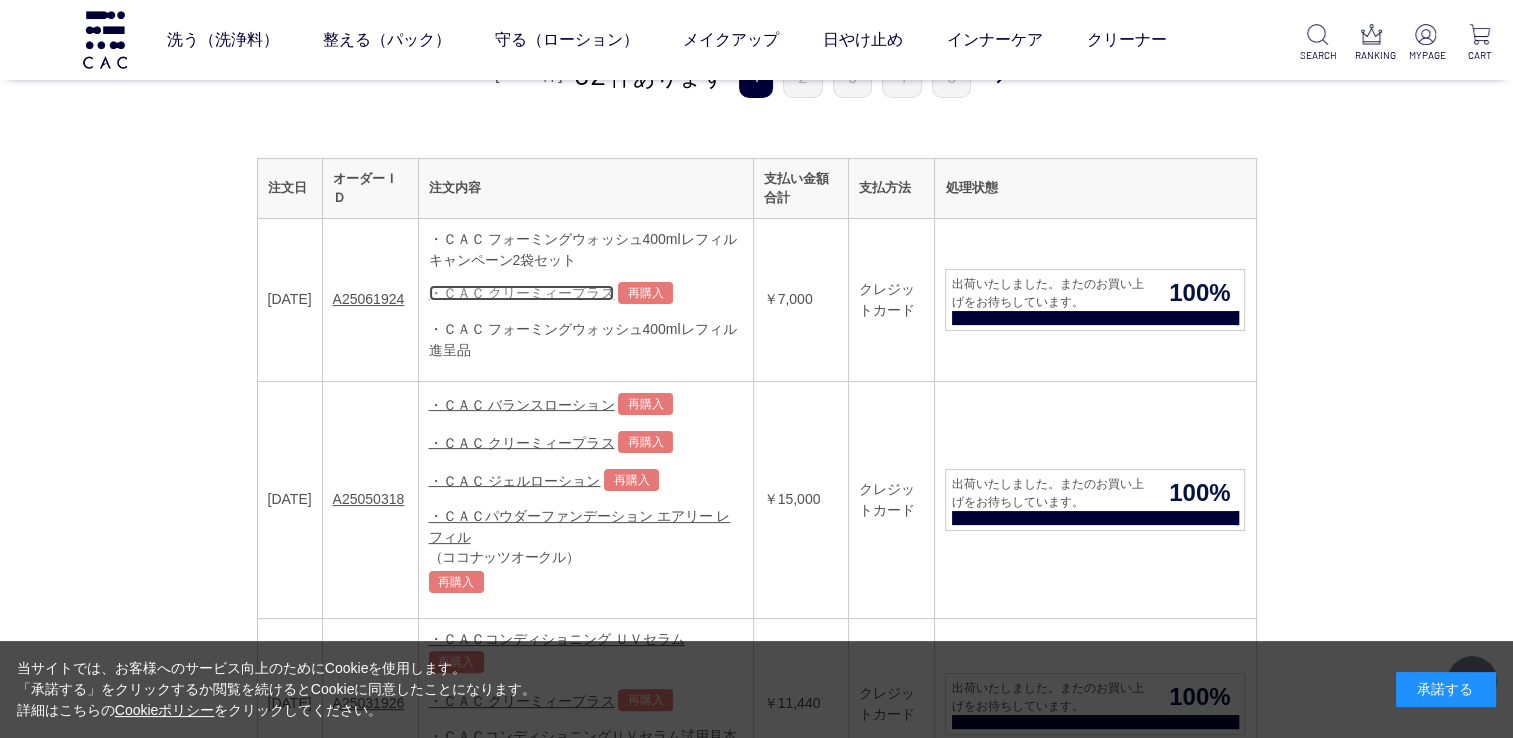 click on "・ＣＡＣ クリーミィープラス" at bounding box center (522, 293) 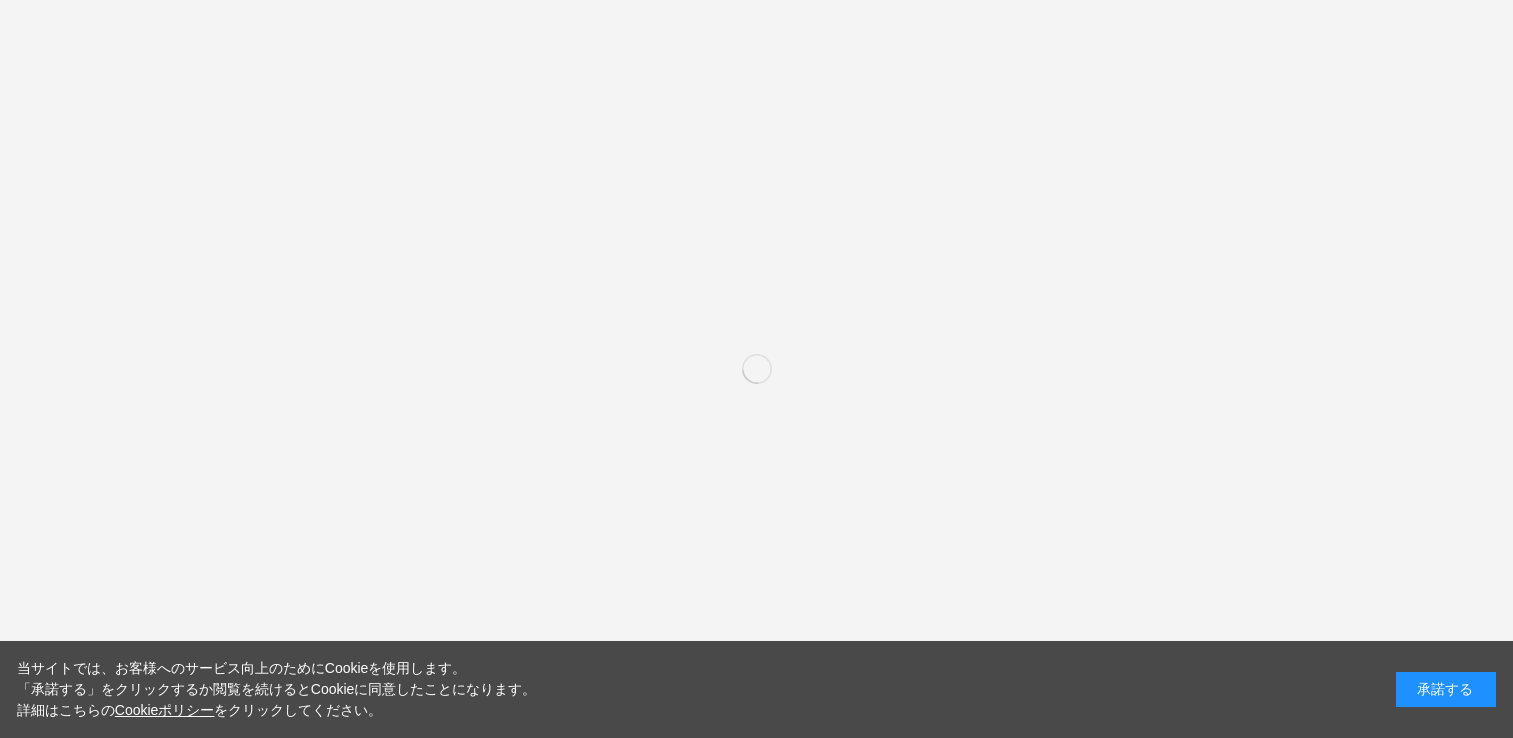 scroll, scrollTop: 0, scrollLeft: 0, axis: both 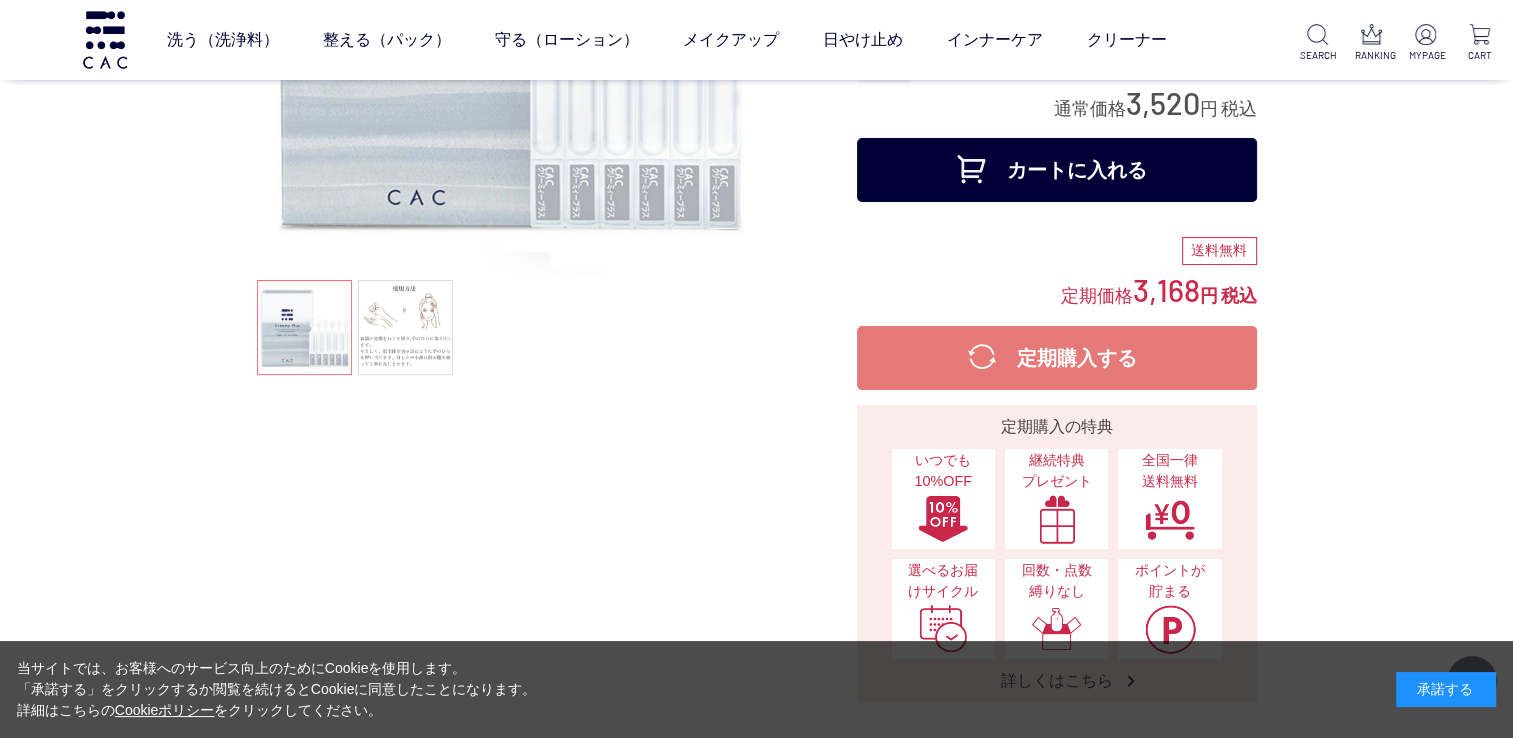 click on "カートに入れる" at bounding box center (1057, 170) 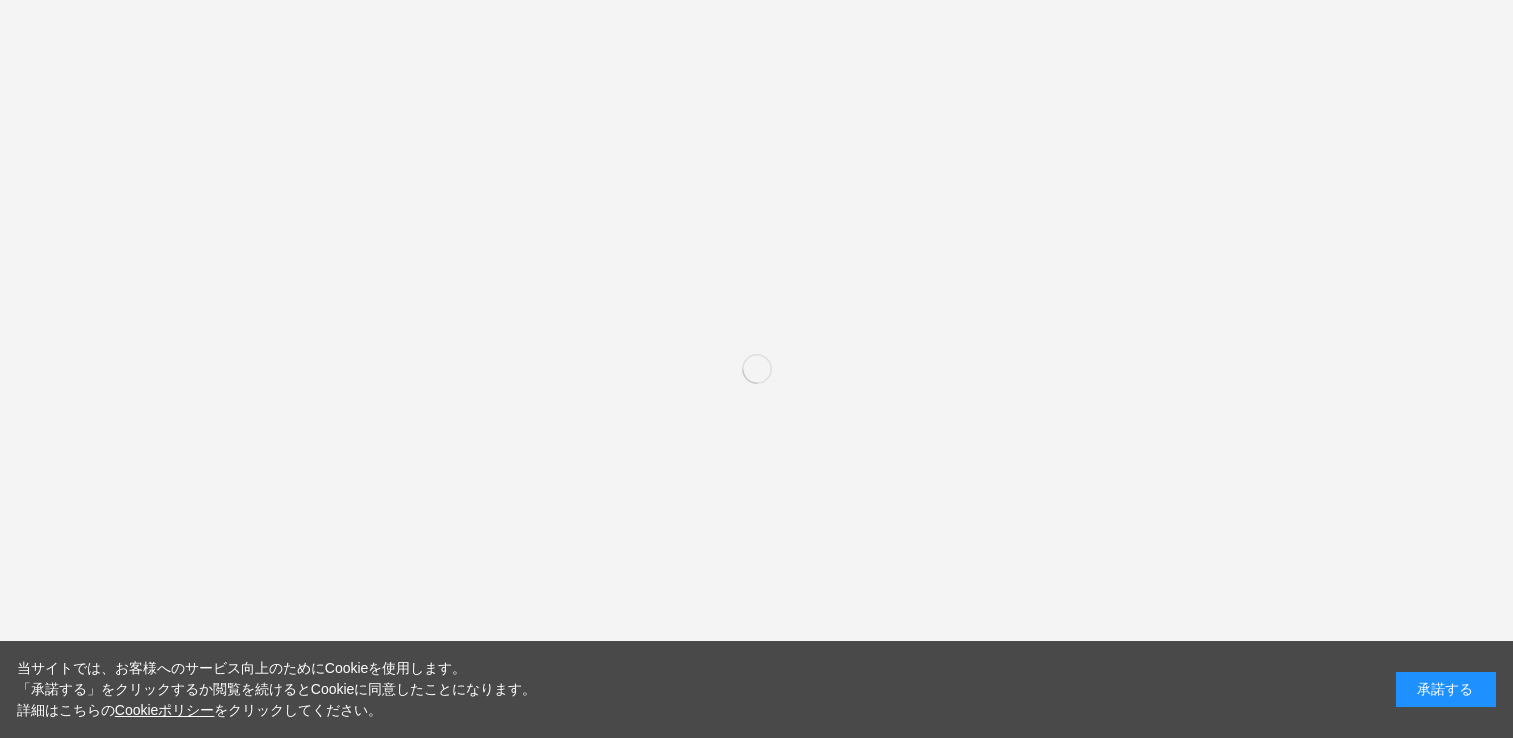 scroll, scrollTop: 0, scrollLeft: 0, axis: both 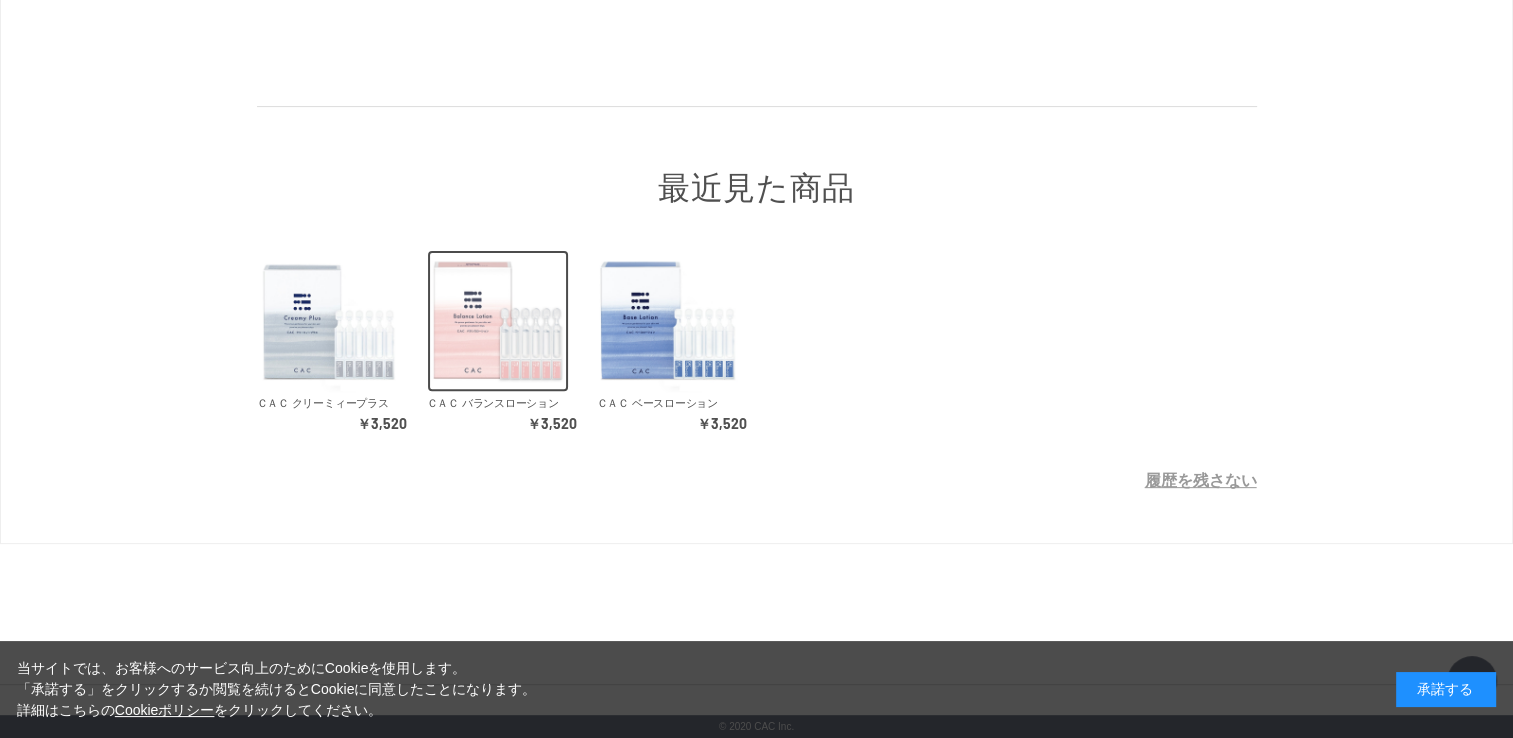 click at bounding box center (498, 321) 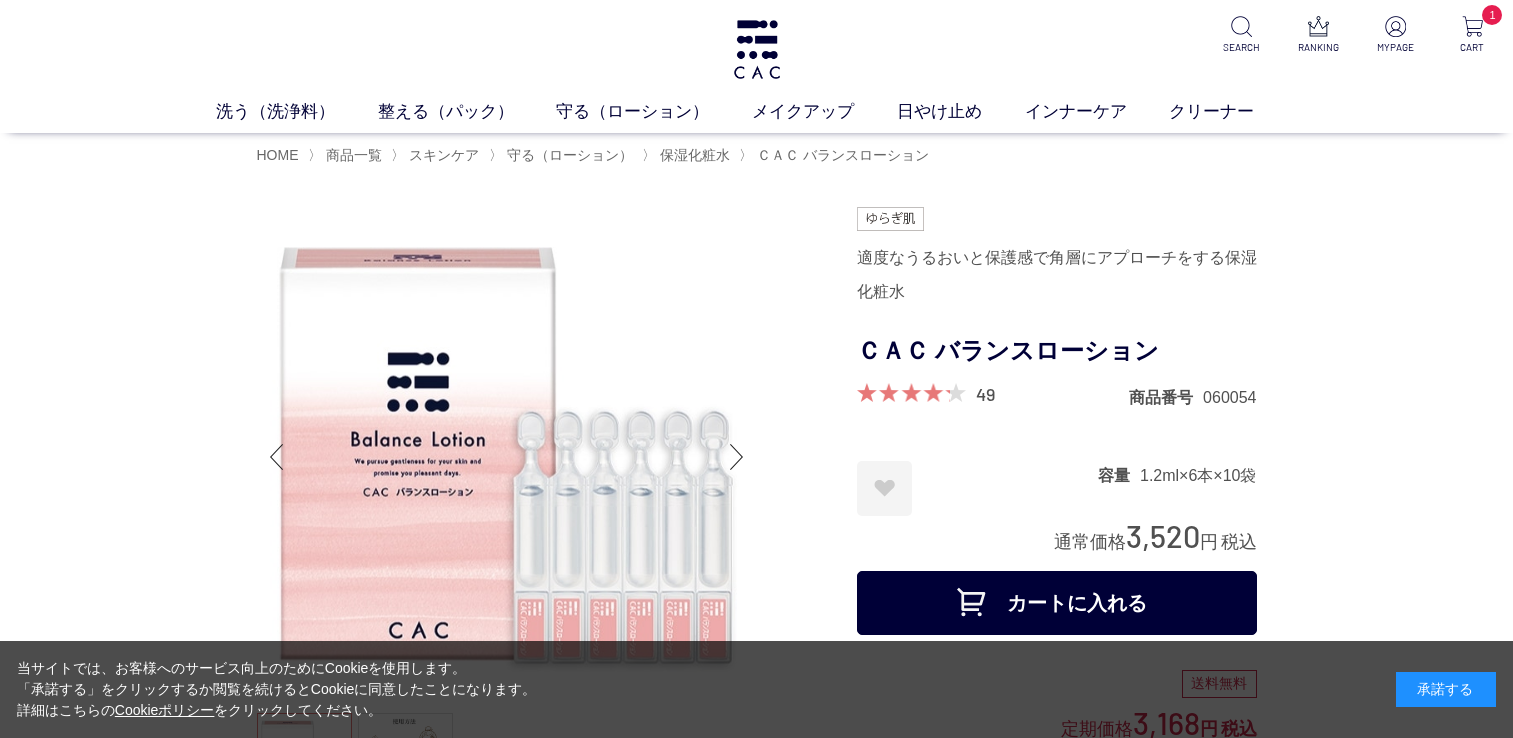 scroll, scrollTop: 0, scrollLeft: 0, axis: both 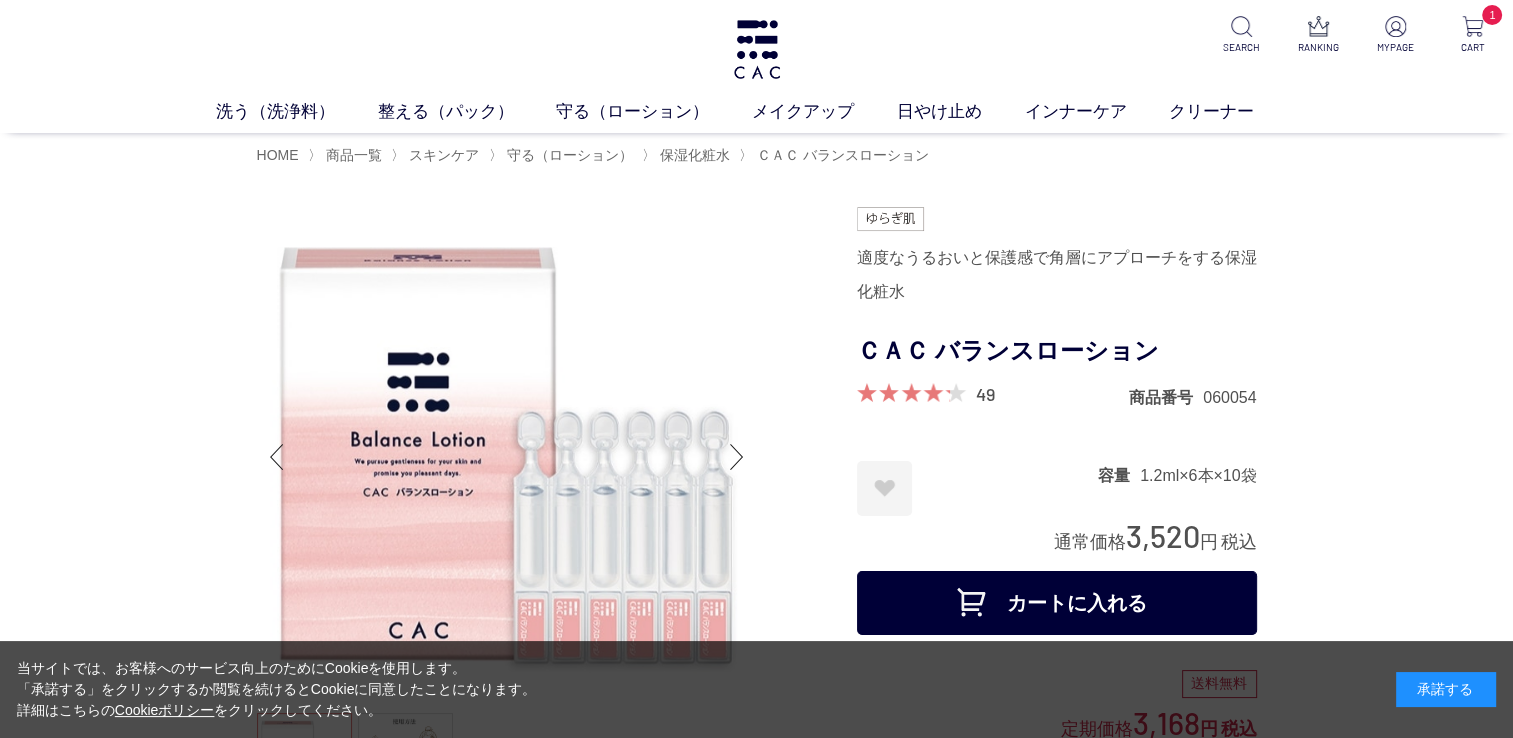 click on "カートに入れる" at bounding box center (1057, 603) 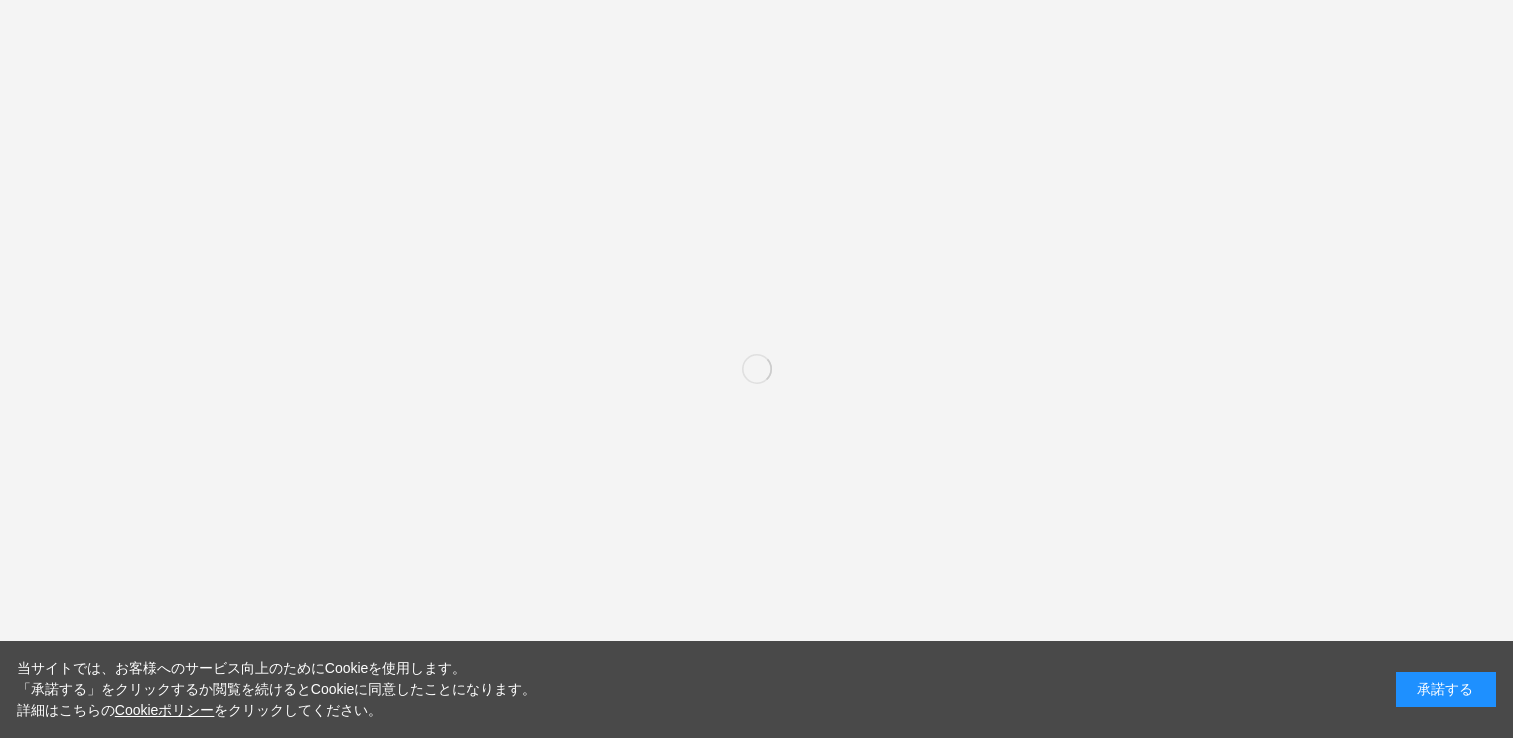 scroll, scrollTop: 0, scrollLeft: 0, axis: both 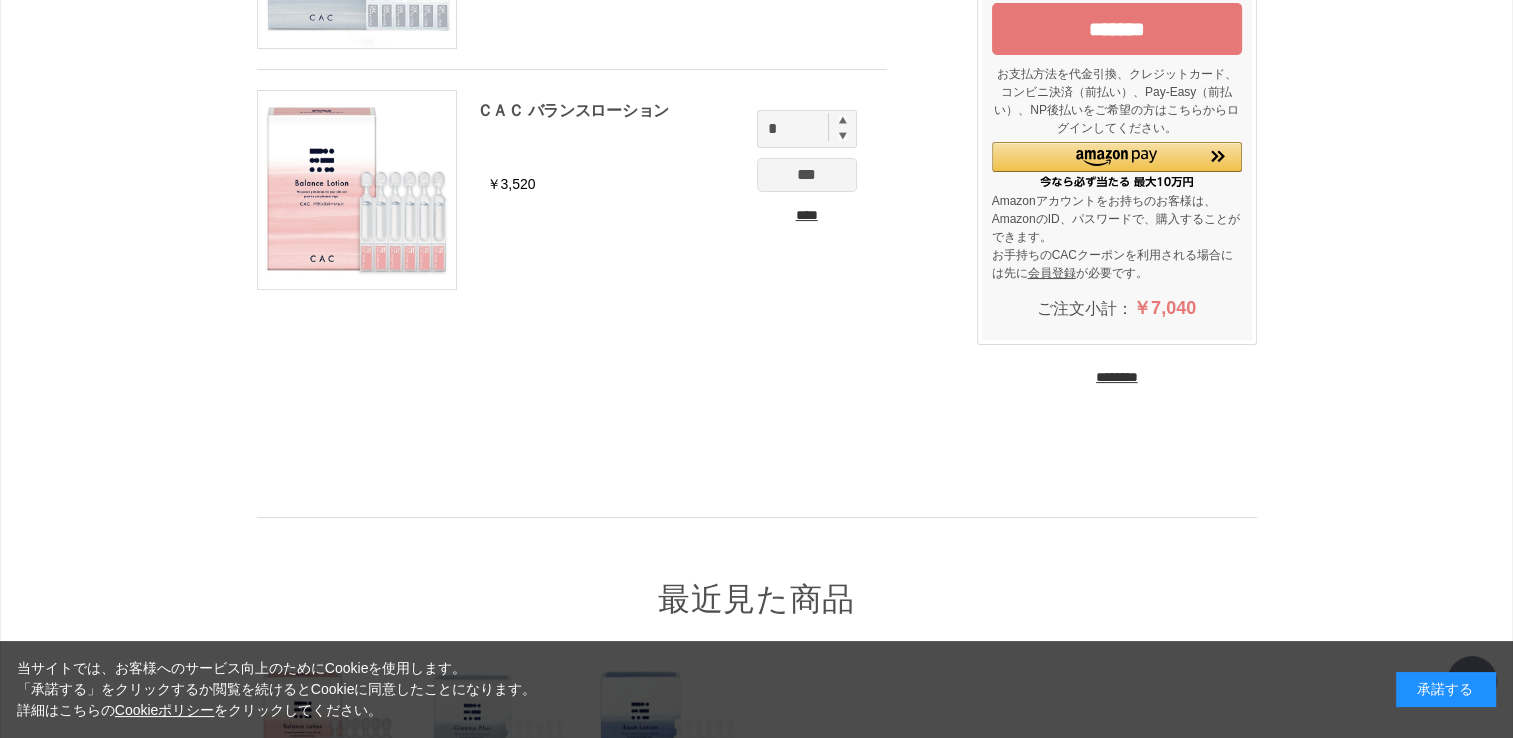 click on "手数料無料が適用されました。
このまま注文すると
手数料無料 になります！
【５日間限定】ポイントUPが適用されました。
このまま注文すると
ポイントが1.6倍 になります！
*******
お支払方法を代金引換、クレジットカード、コンビニ決済（前払い）、Pay-Easy（前払い）、NP後払いをご希望の方はこちらからログインしてください。
Amazonアカウントをお持ちのお客様は、AmazonのID、パスワードで、購入することができます。
お手持ちのCACクーポンを利用される場合には先に 会員登録 が必要です。
ご注文小計：  ￥7,040
********" at bounding box center (1117, 118) 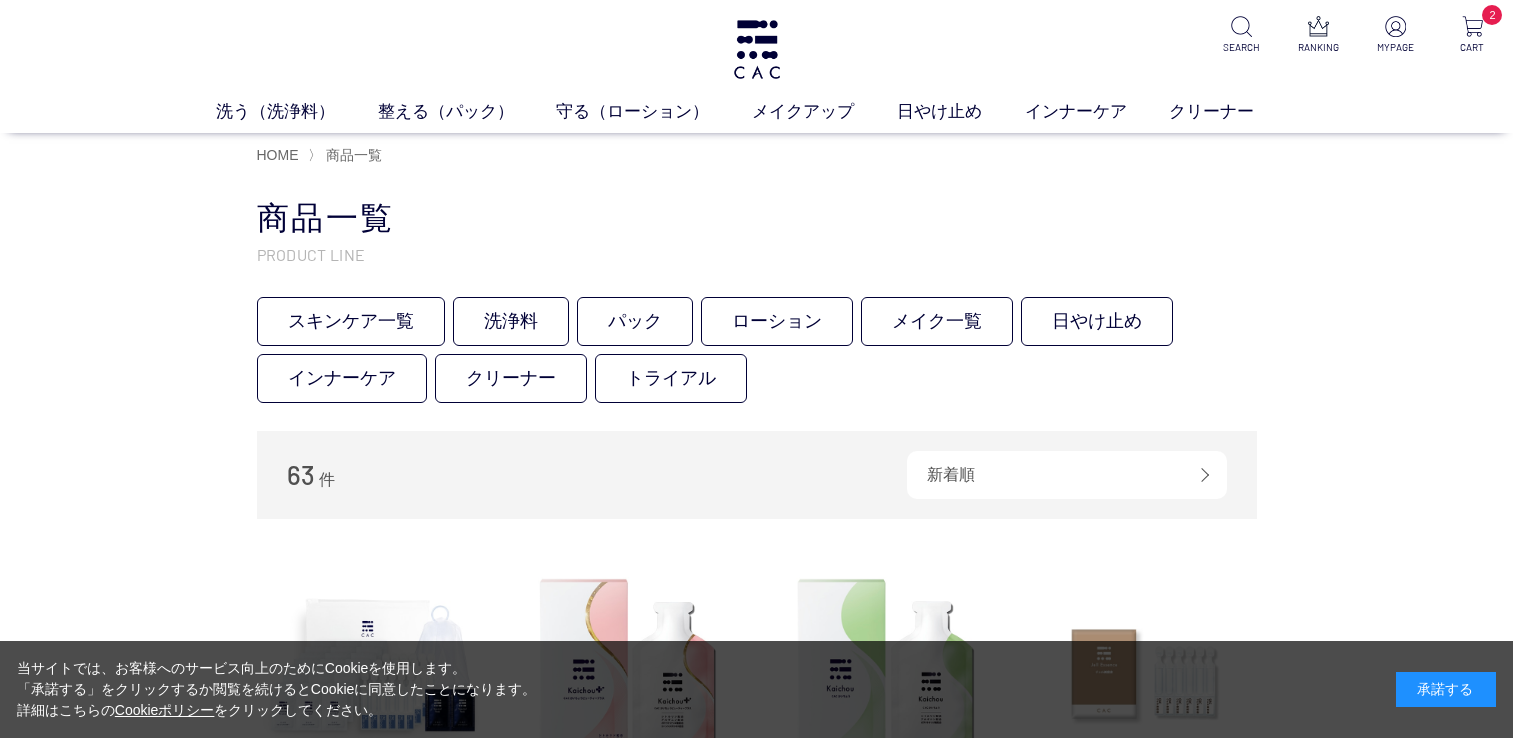 scroll, scrollTop: 0, scrollLeft: 0, axis: both 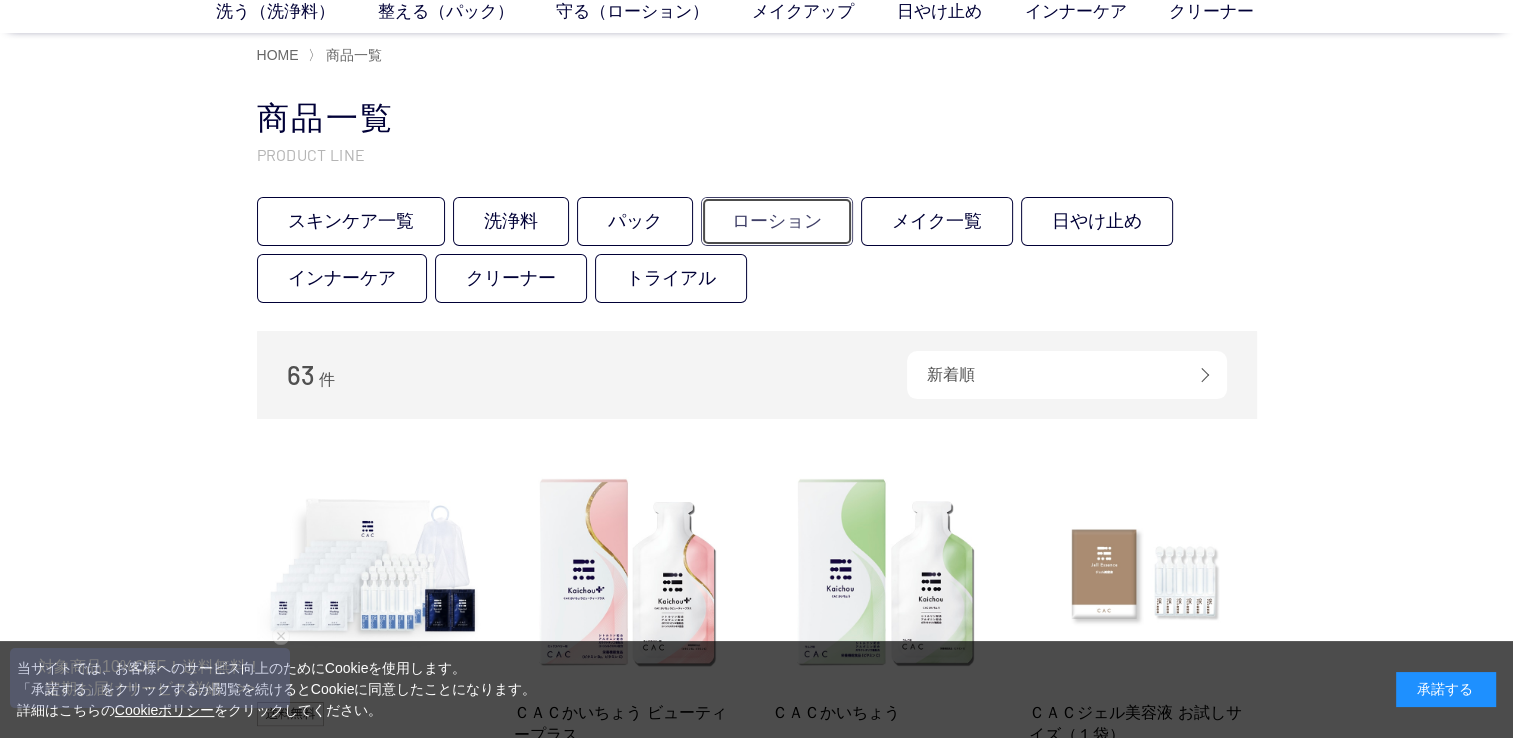 click on "ローション" at bounding box center [777, 221] 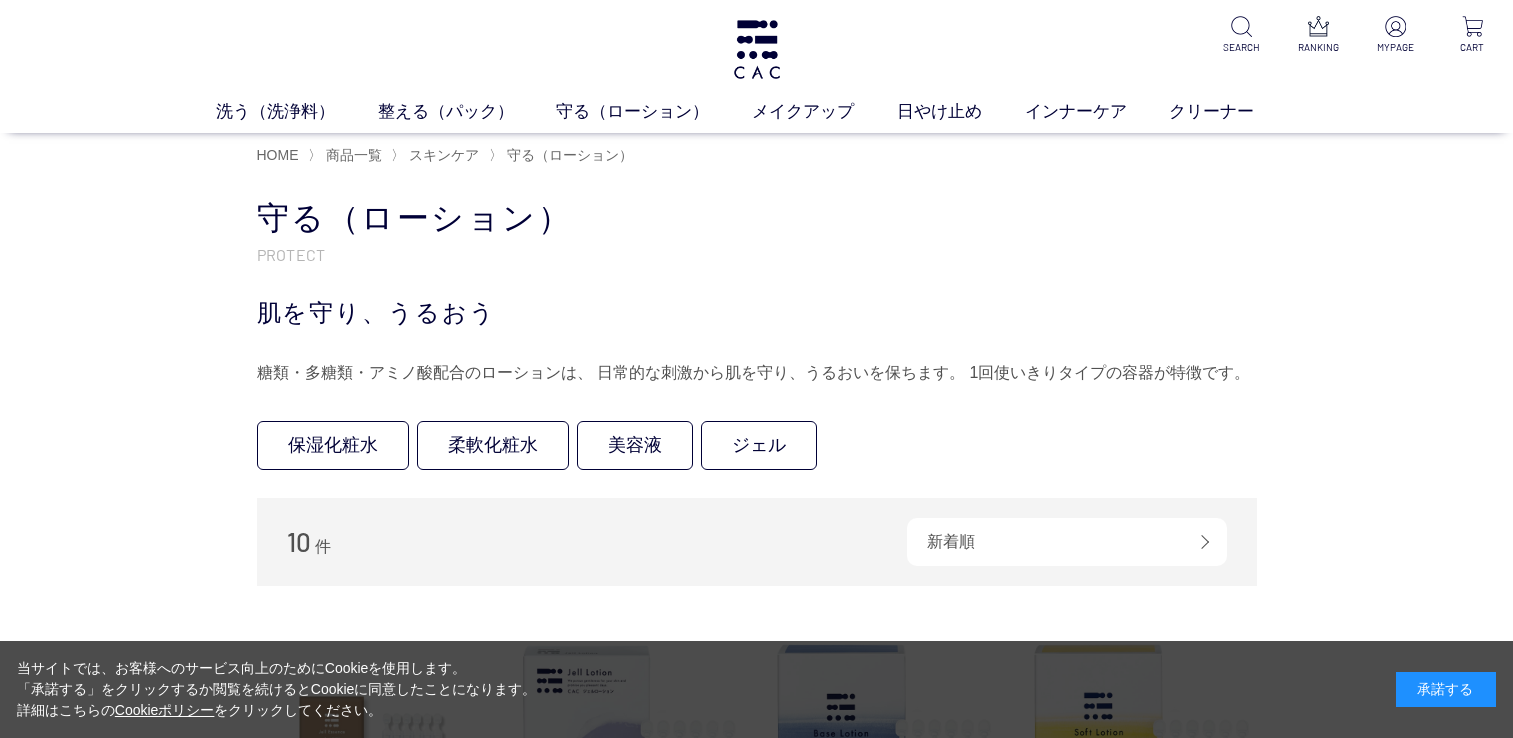scroll, scrollTop: 0, scrollLeft: 0, axis: both 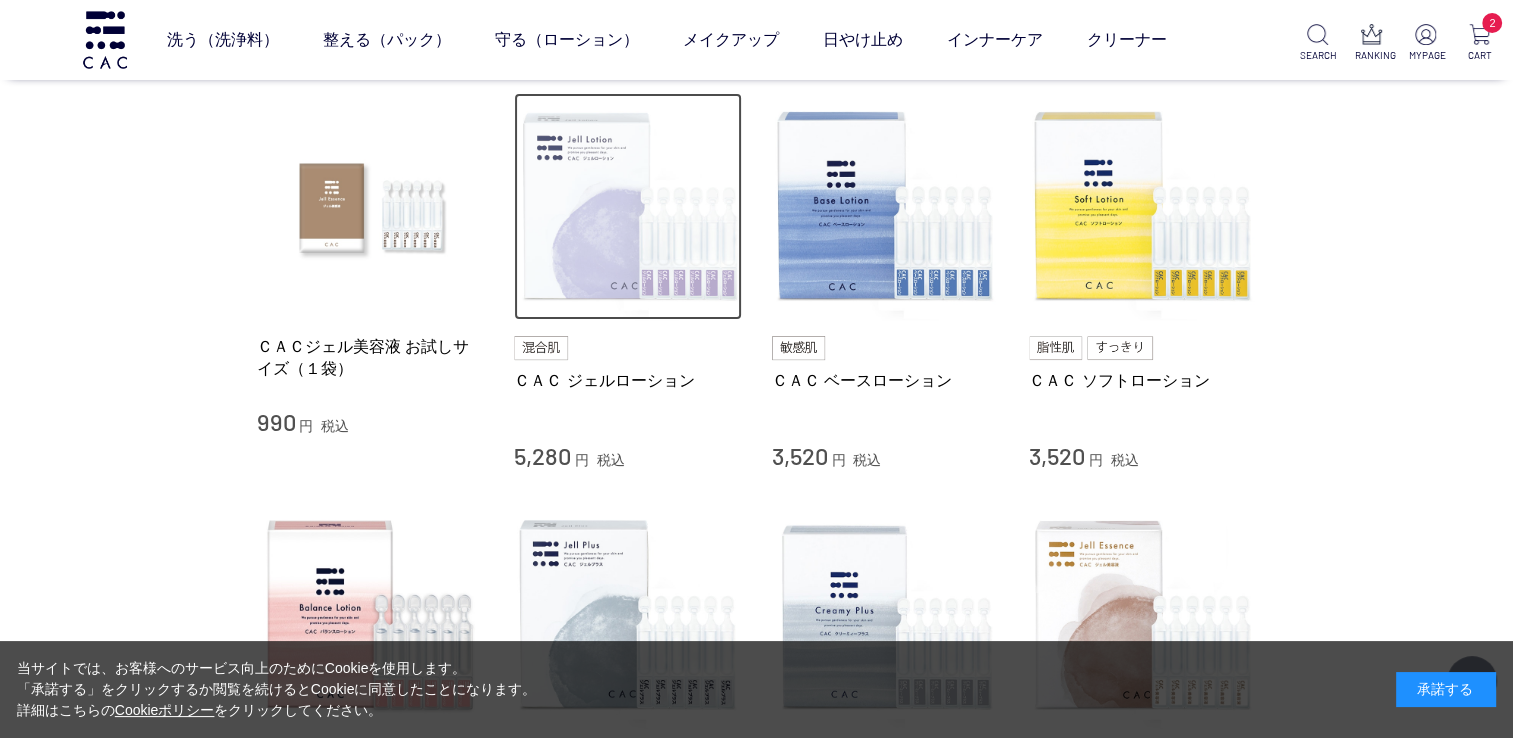 click at bounding box center (628, 207) 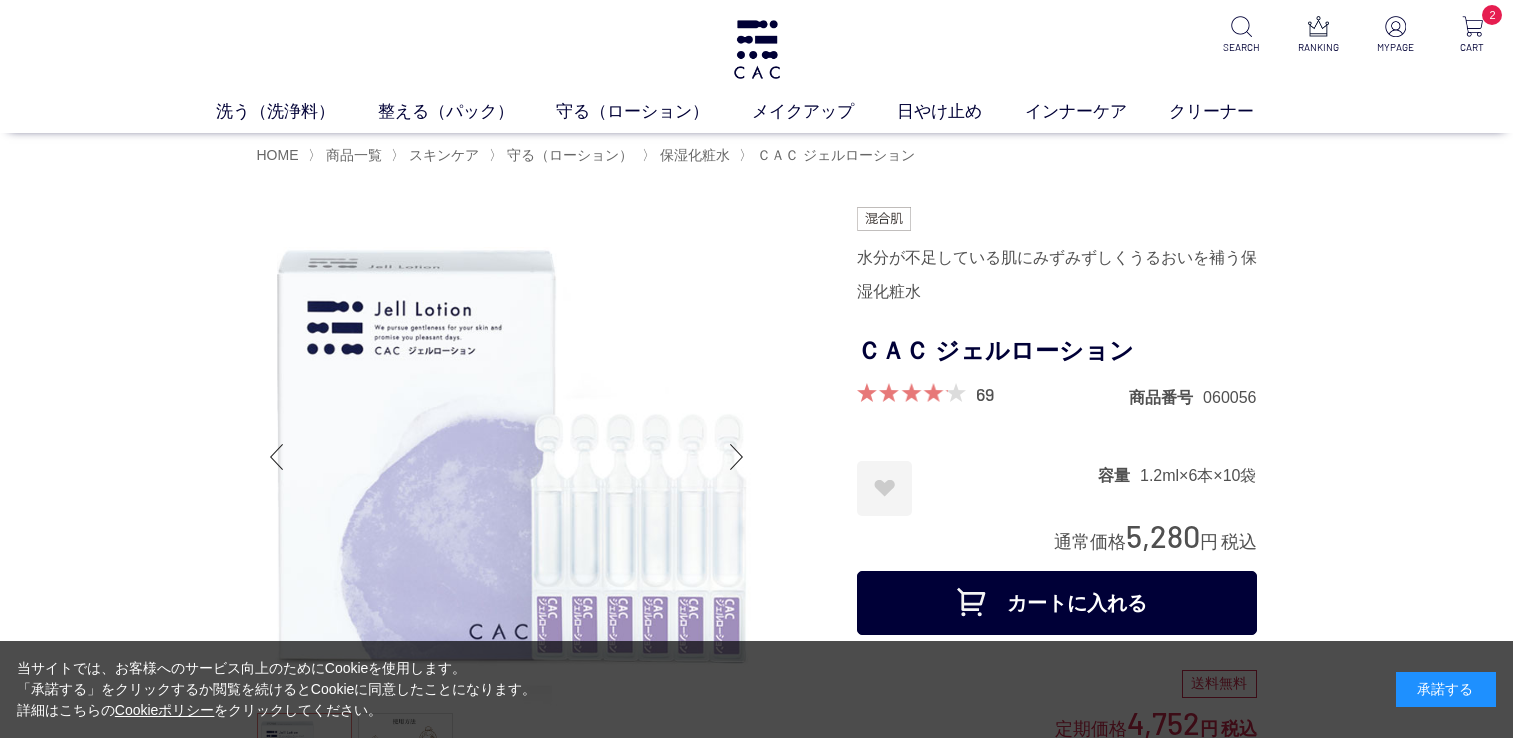 scroll, scrollTop: 0, scrollLeft: 0, axis: both 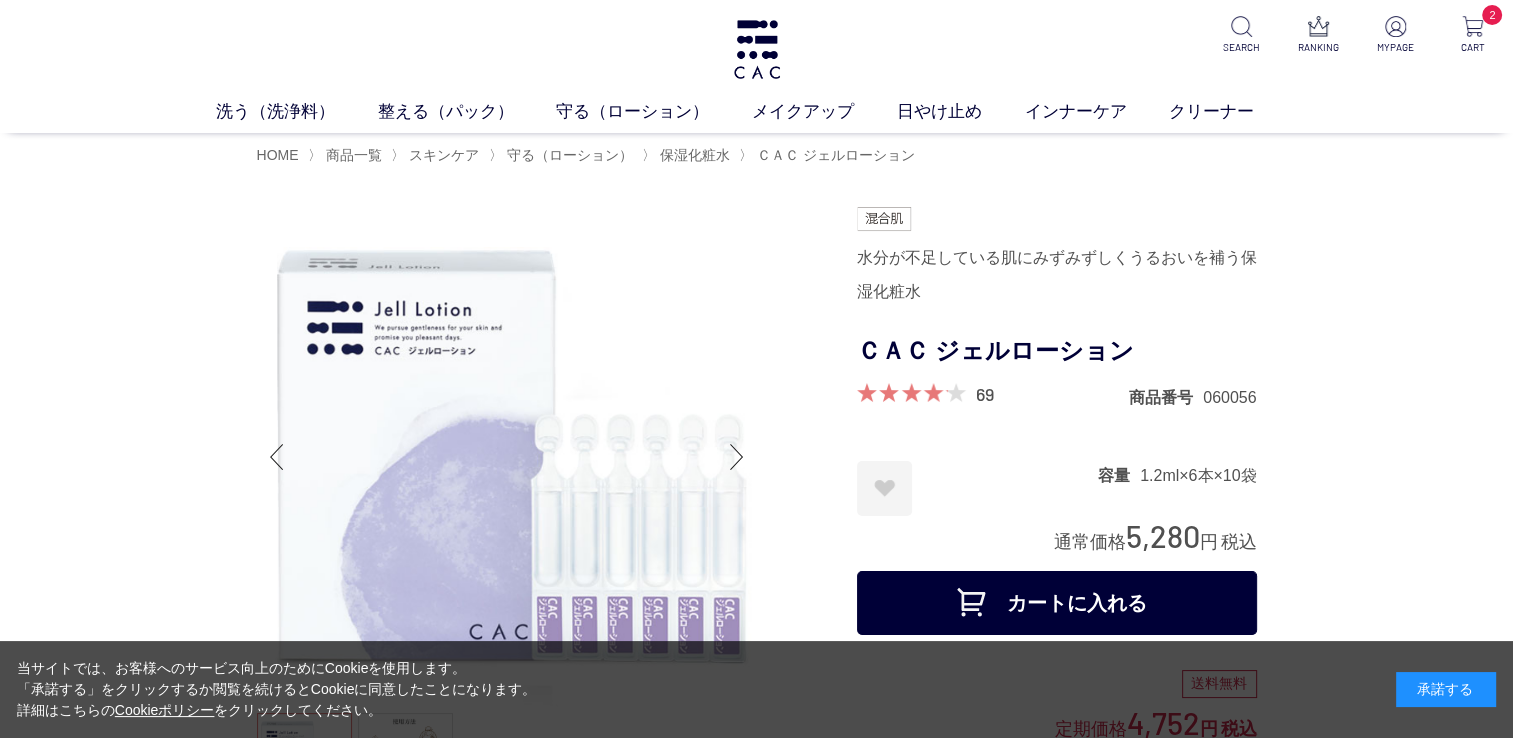 click on "カートに入れる" at bounding box center [1057, 603] 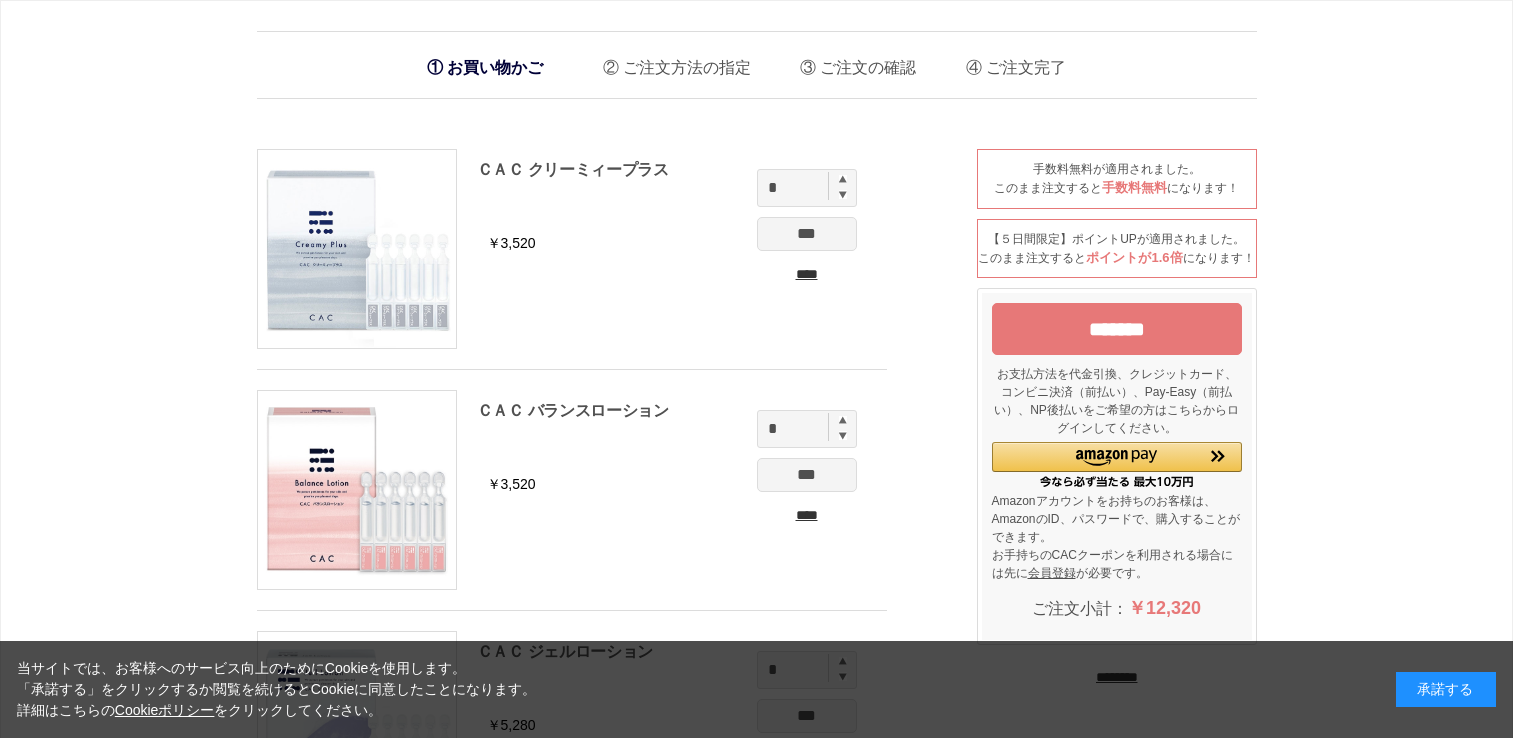 scroll, scrollTop: 0, scrollLeft: 0, axis: both 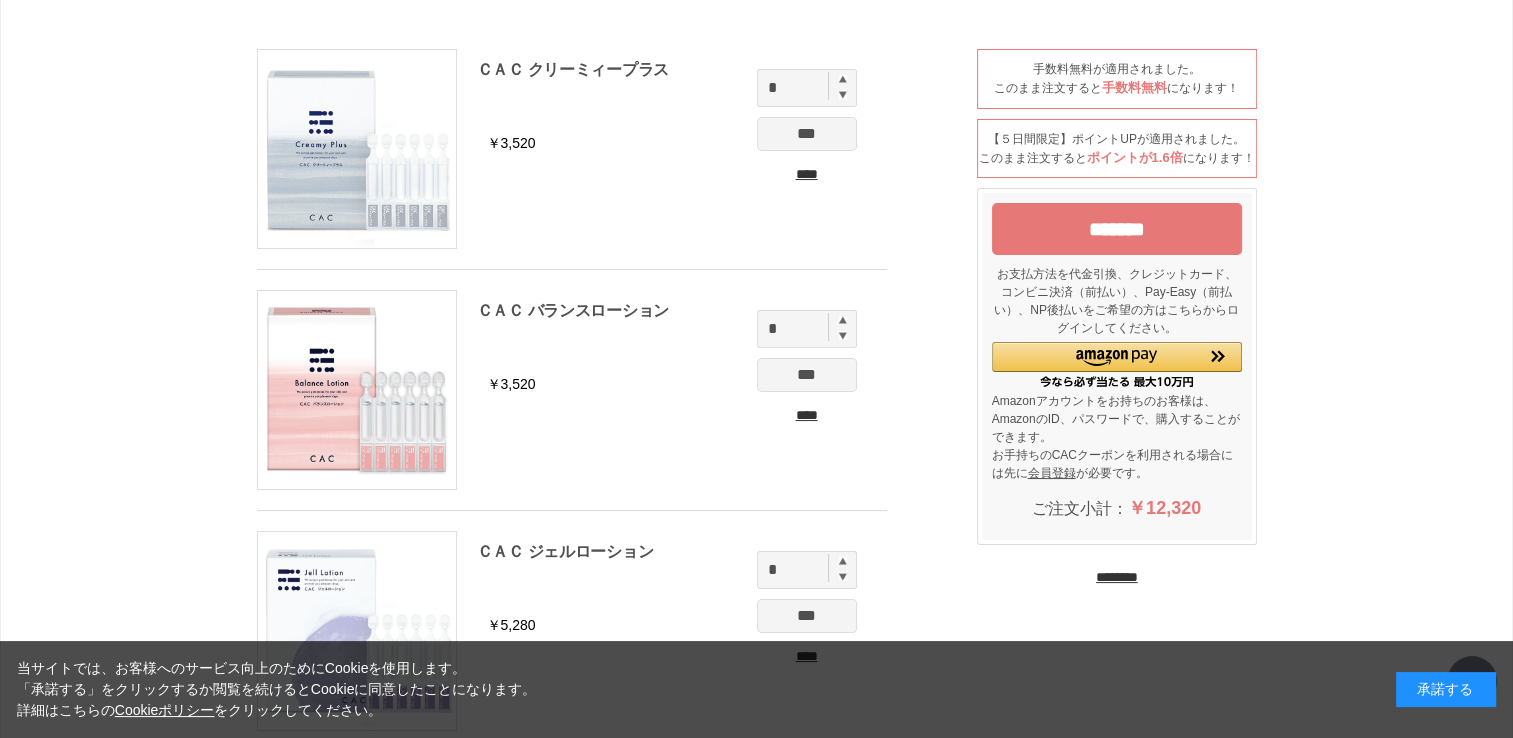 click at bounding box center [843, 79] 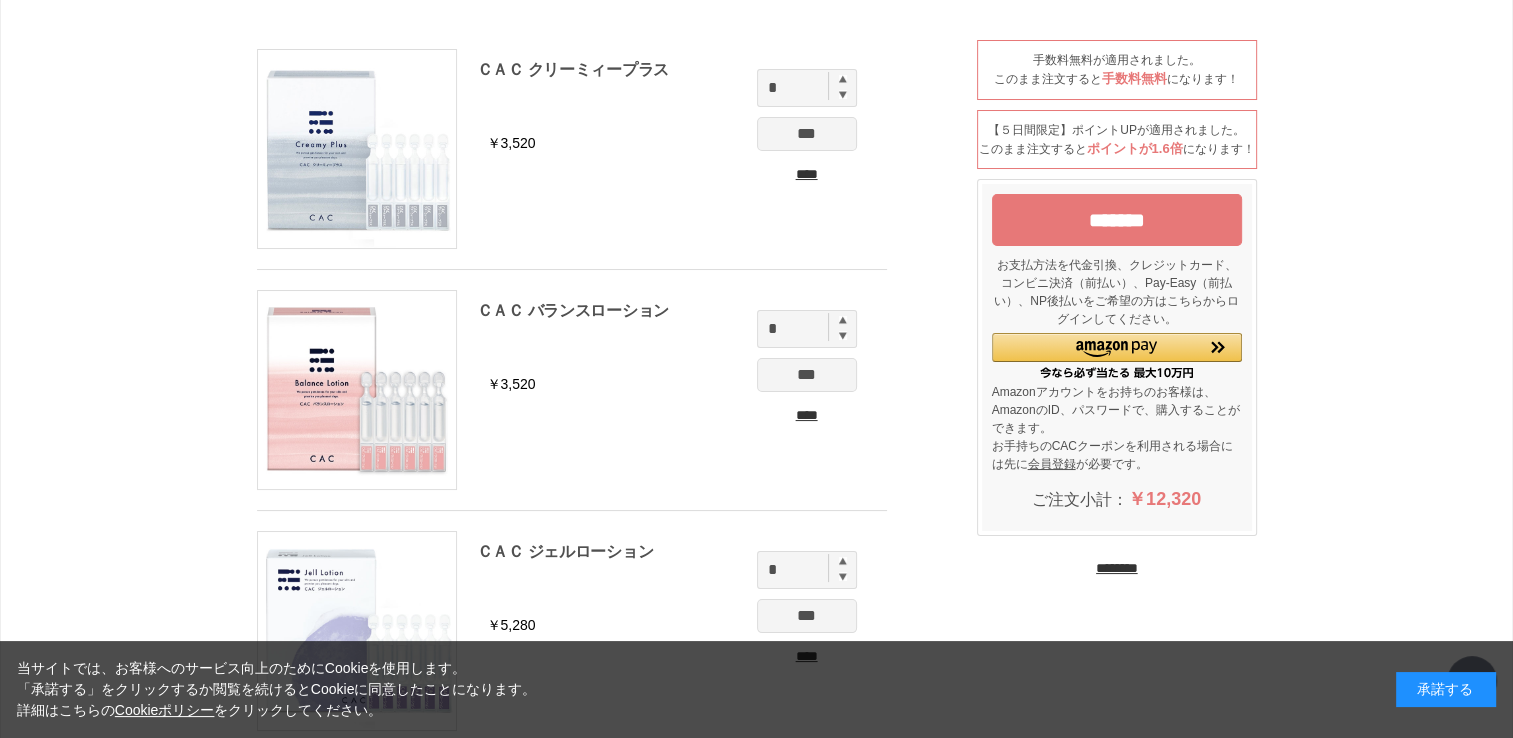 scroll, scrollTop: 300, scrollLeft: 0, axis: vertical 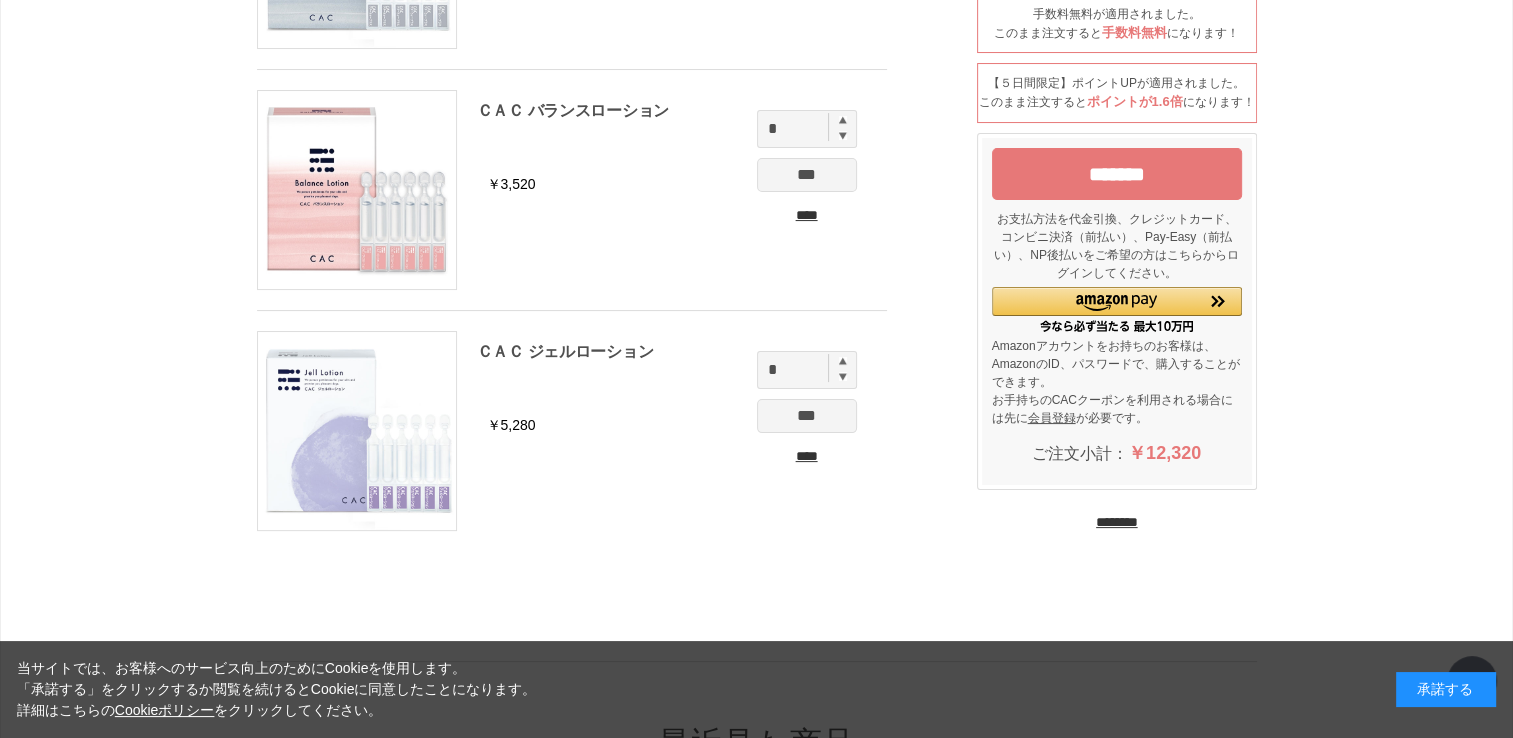 click at bounding box center [843, 361] 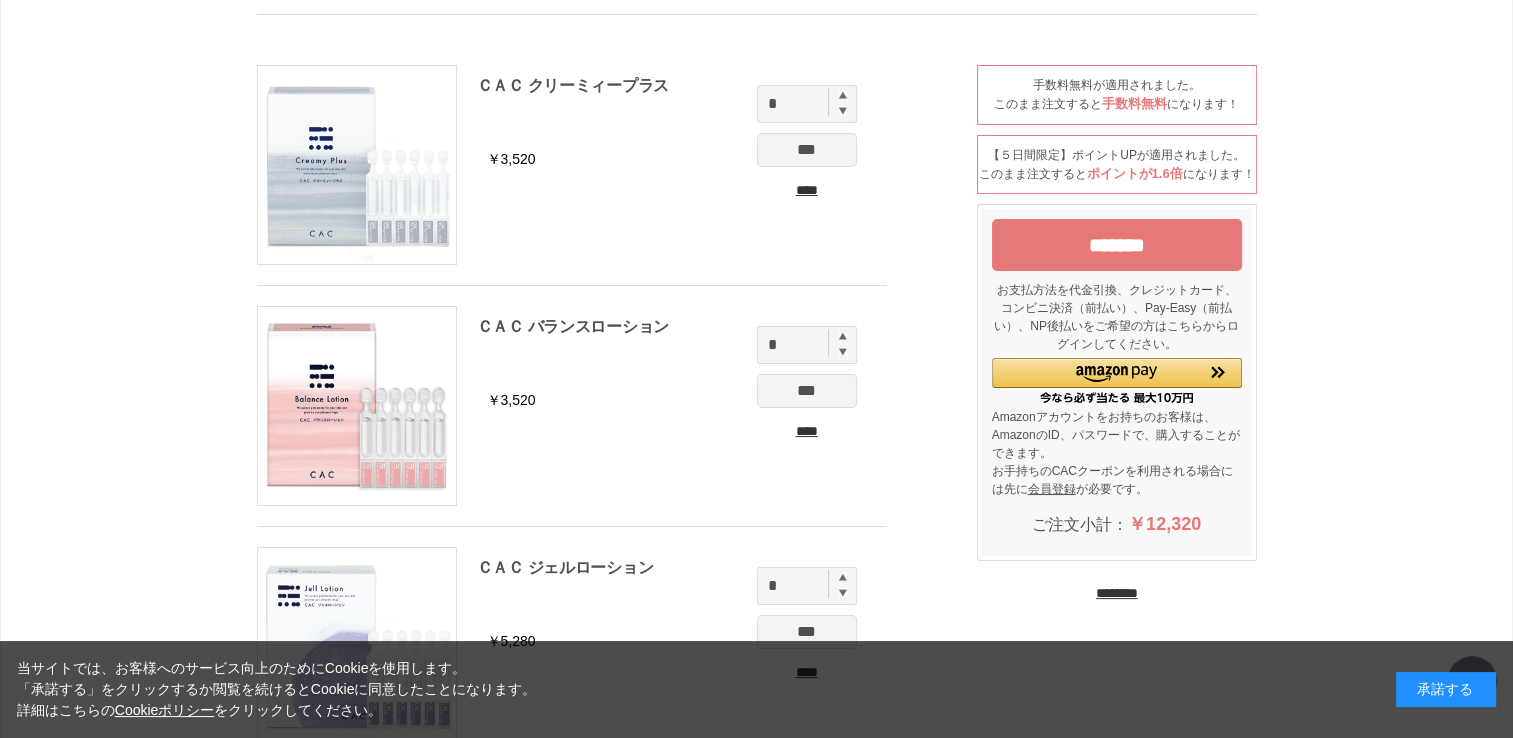 scroll, scrollTop: 0, scrollLeft: 0, axis: both 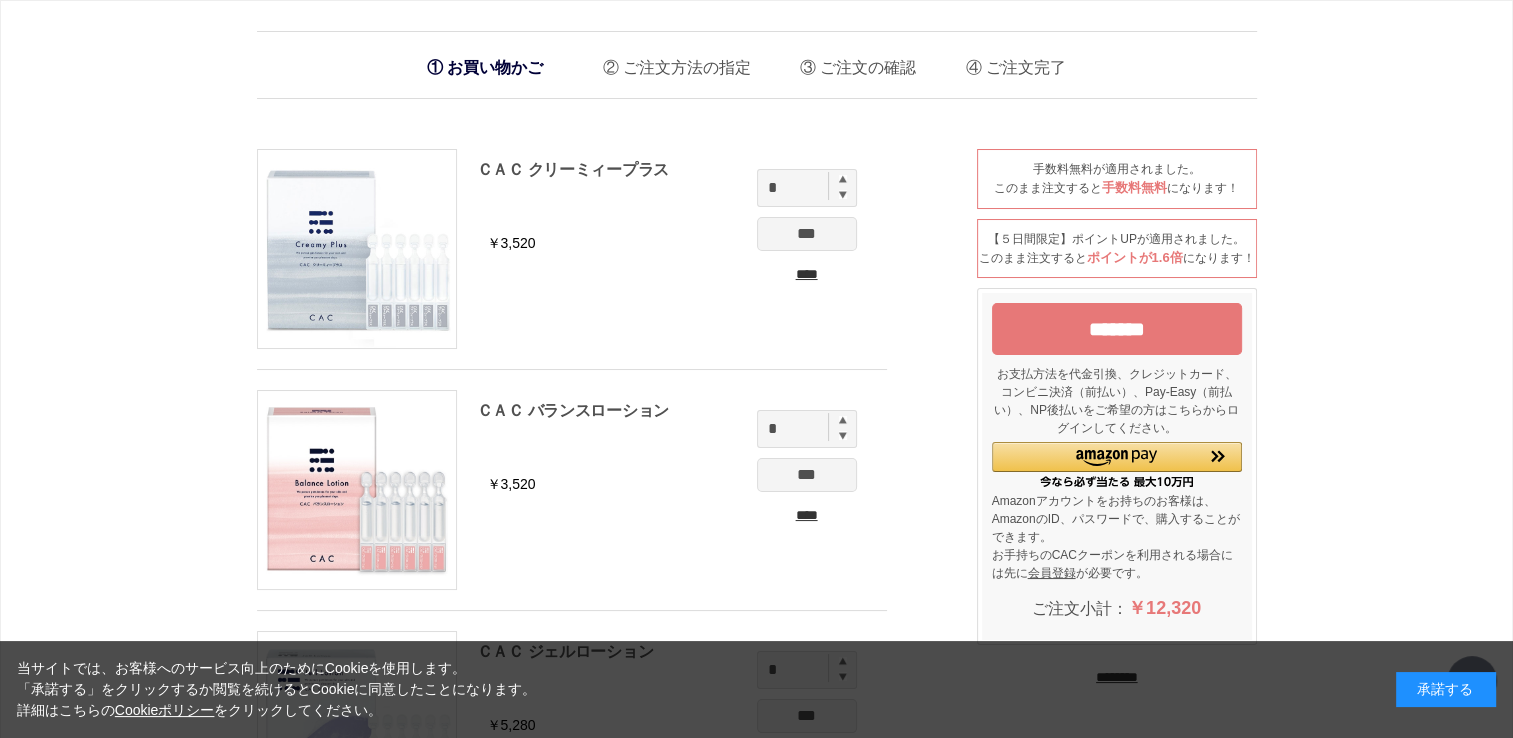 click on "*******" at bounding box center [1117, 329] 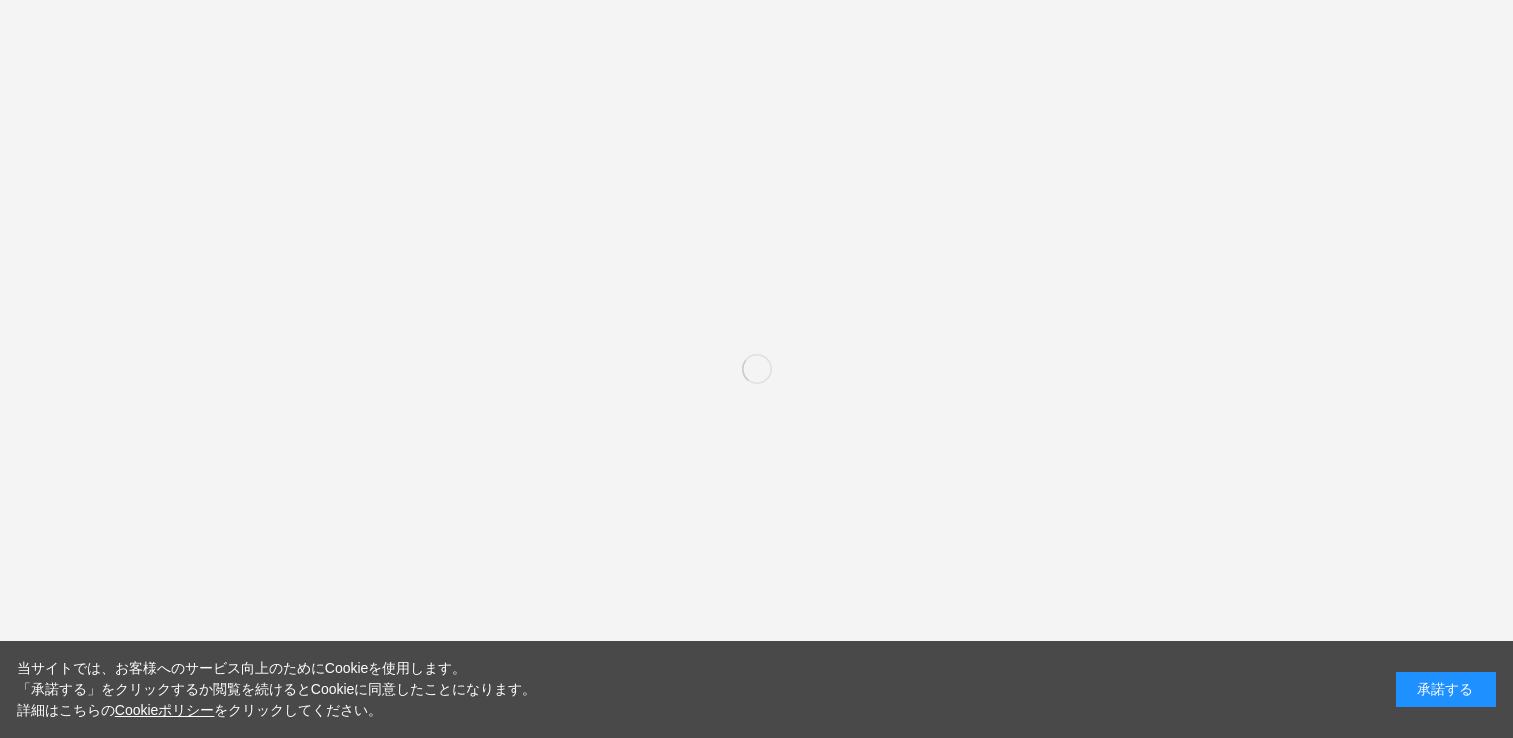 scroll, scrollTop: 0, scrollLeft: 0, axis: both 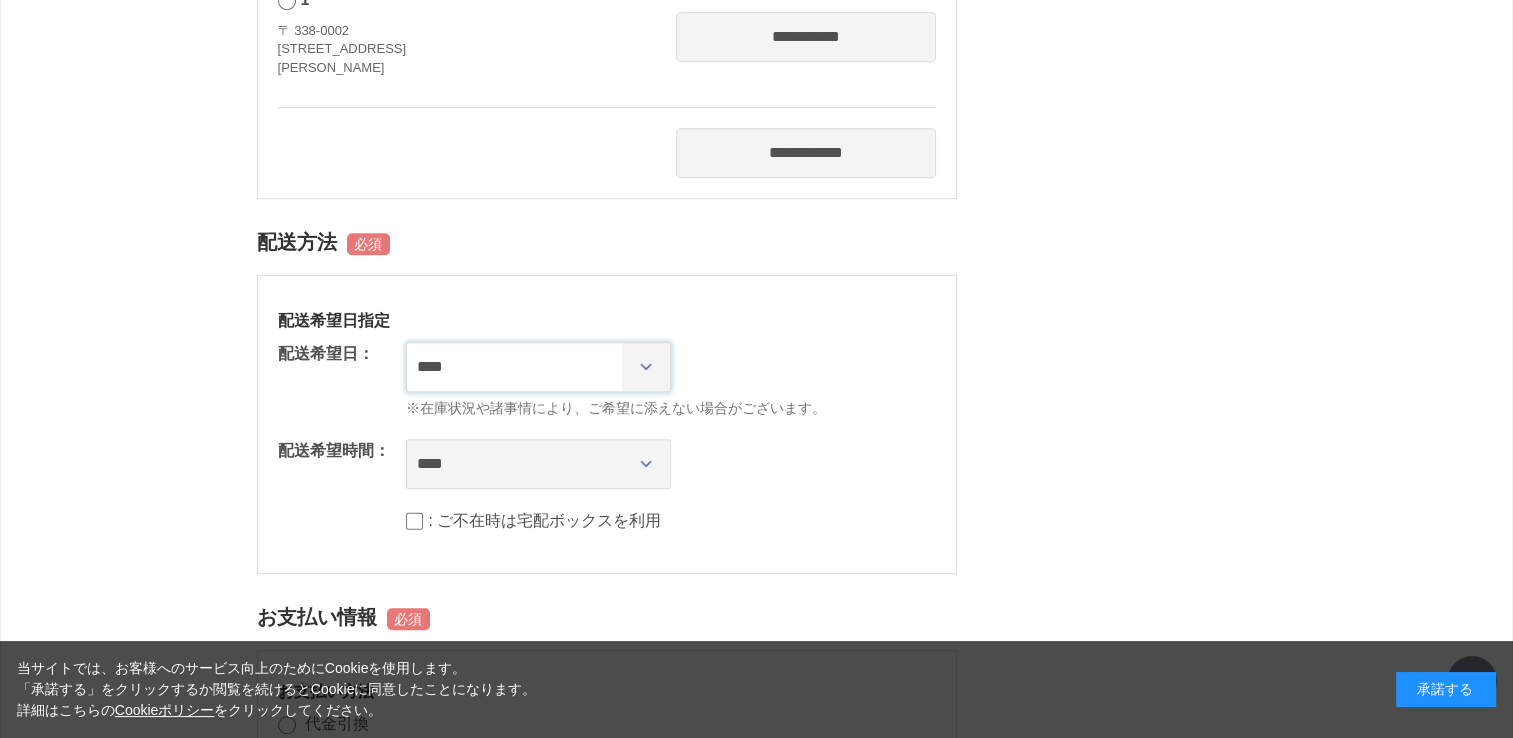 click on "**********" at bounding box center (538, 367) 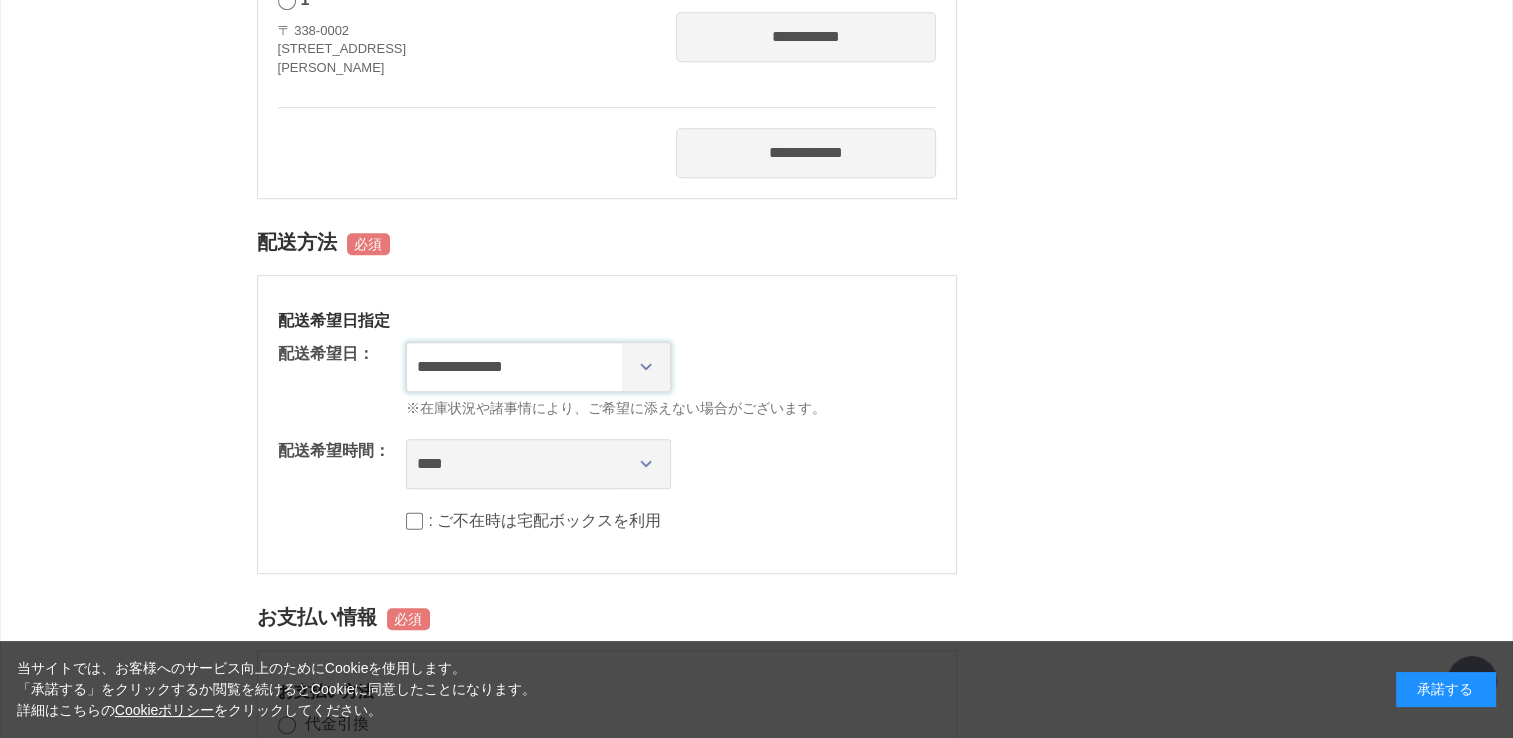 click on "**********" at bounding box center [538, 367] 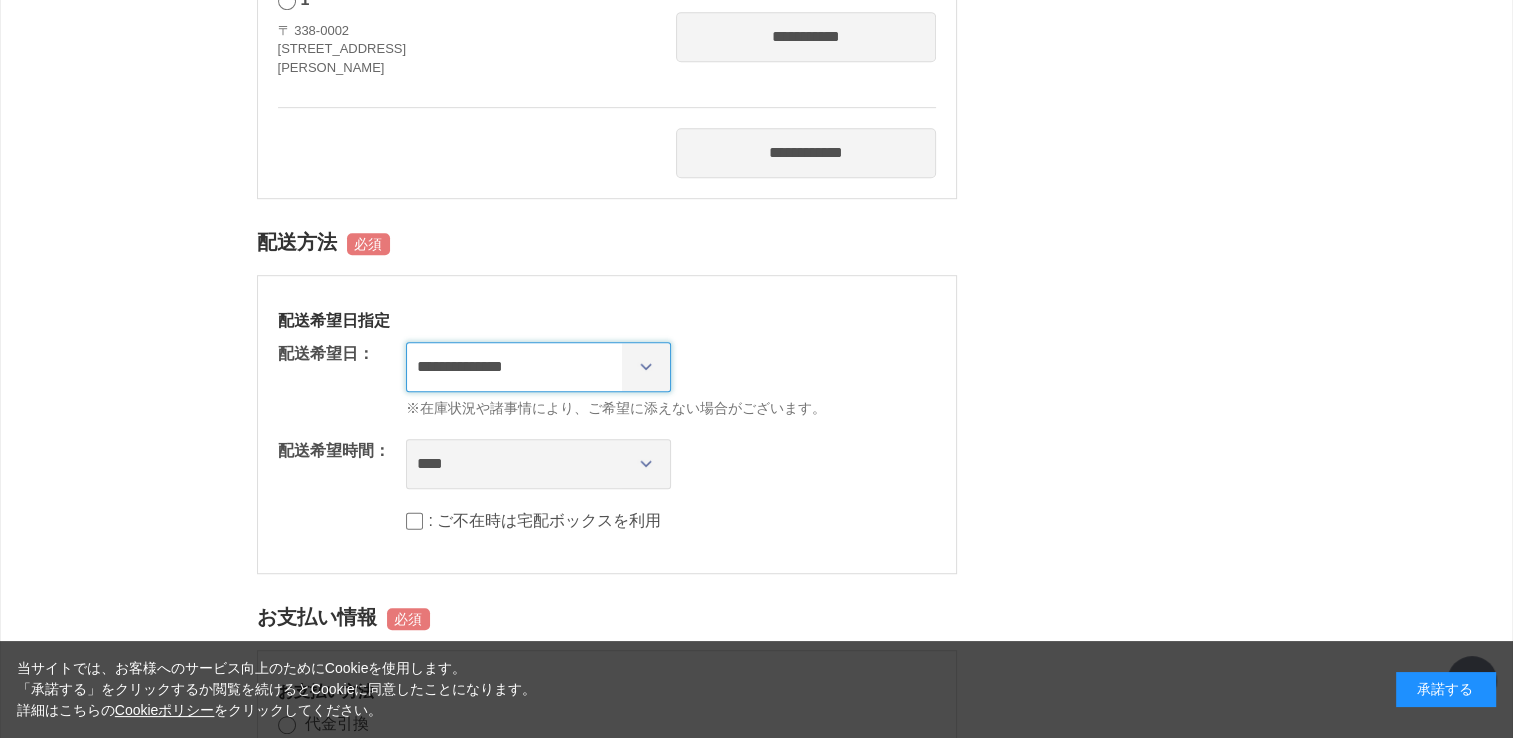 scroll, scrollTop: 1300, scrollLeft: 0, axis: vertical 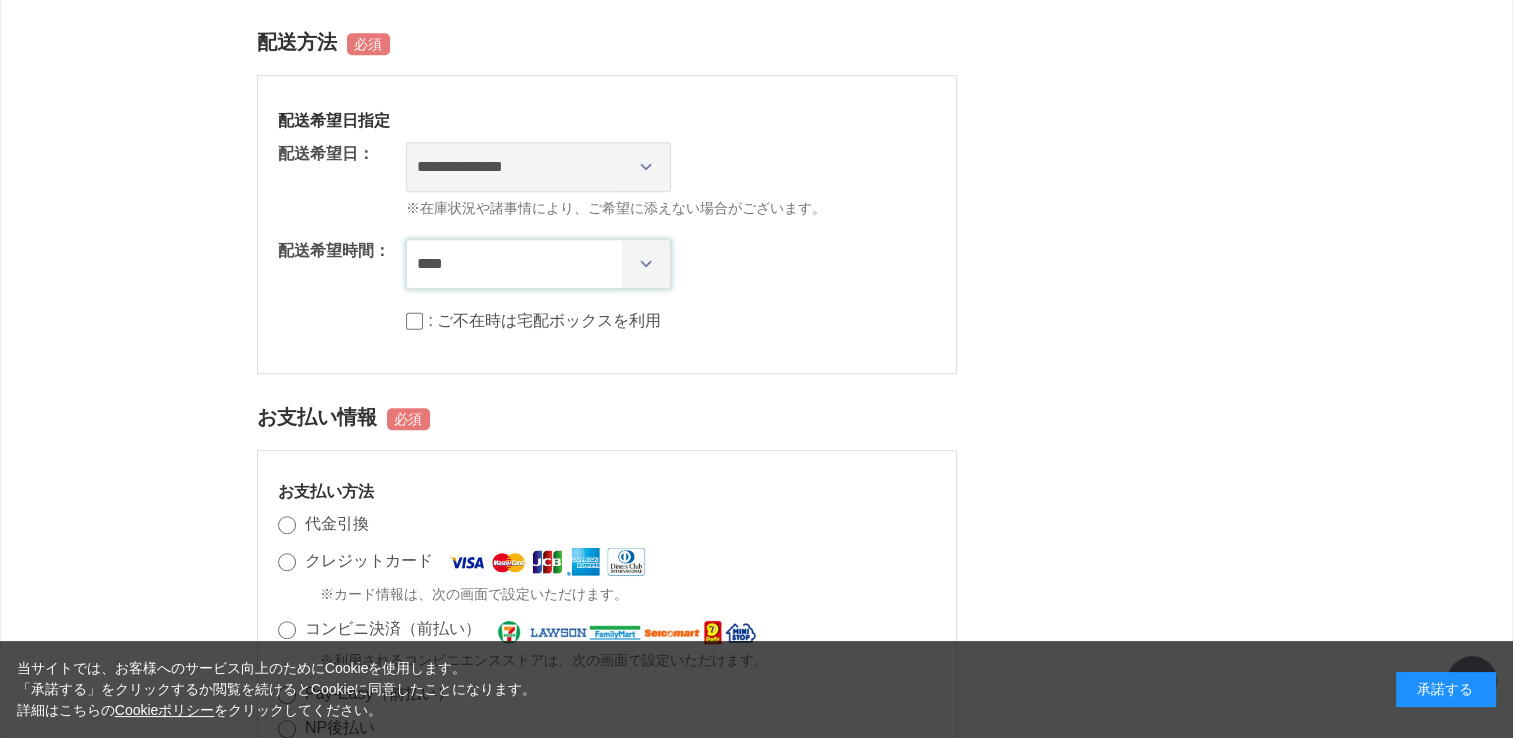 click on "**** *** ****** ****** ****** ******" at bounding box center [538, 264] 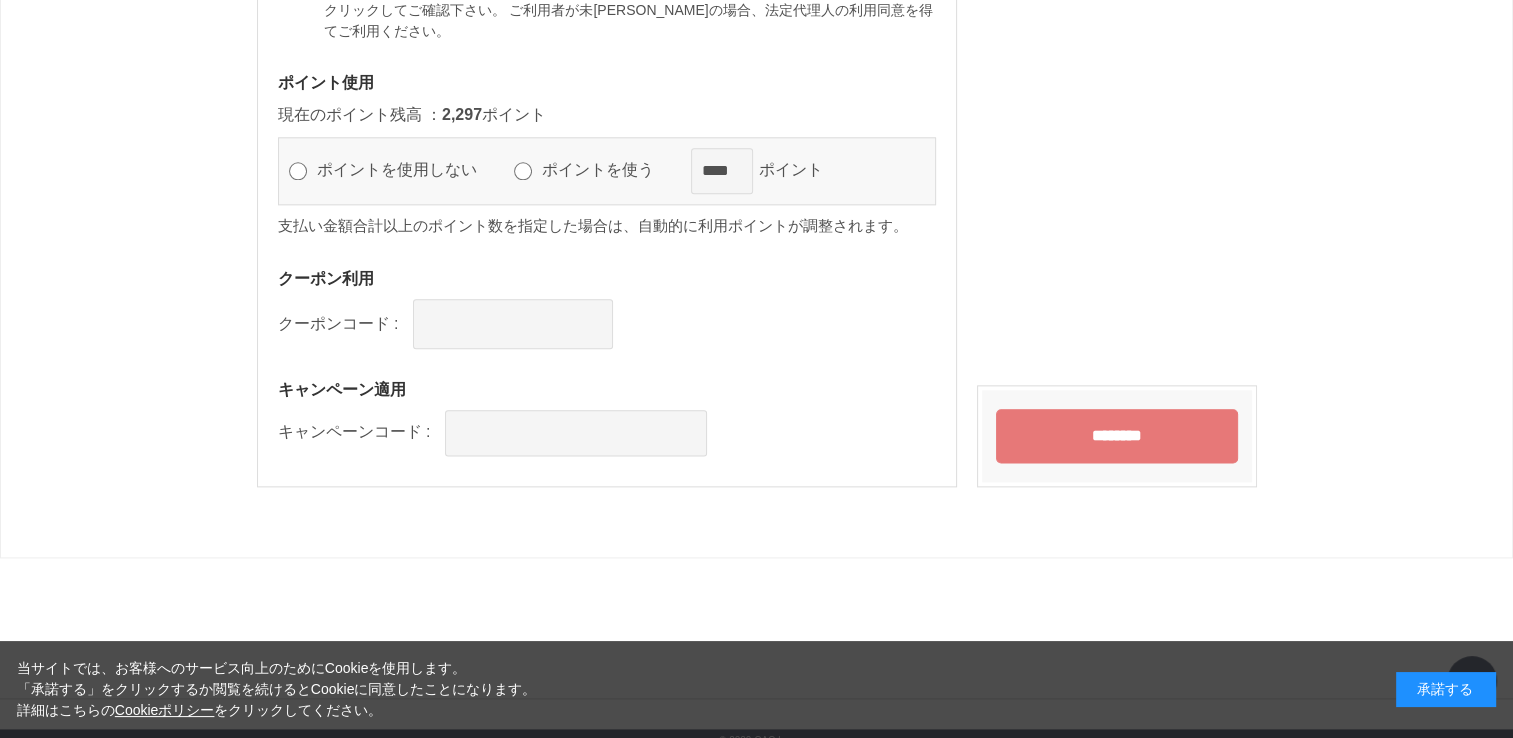 scroll, scrollTop: 2410, scrollLeft: 0, axis: vertical 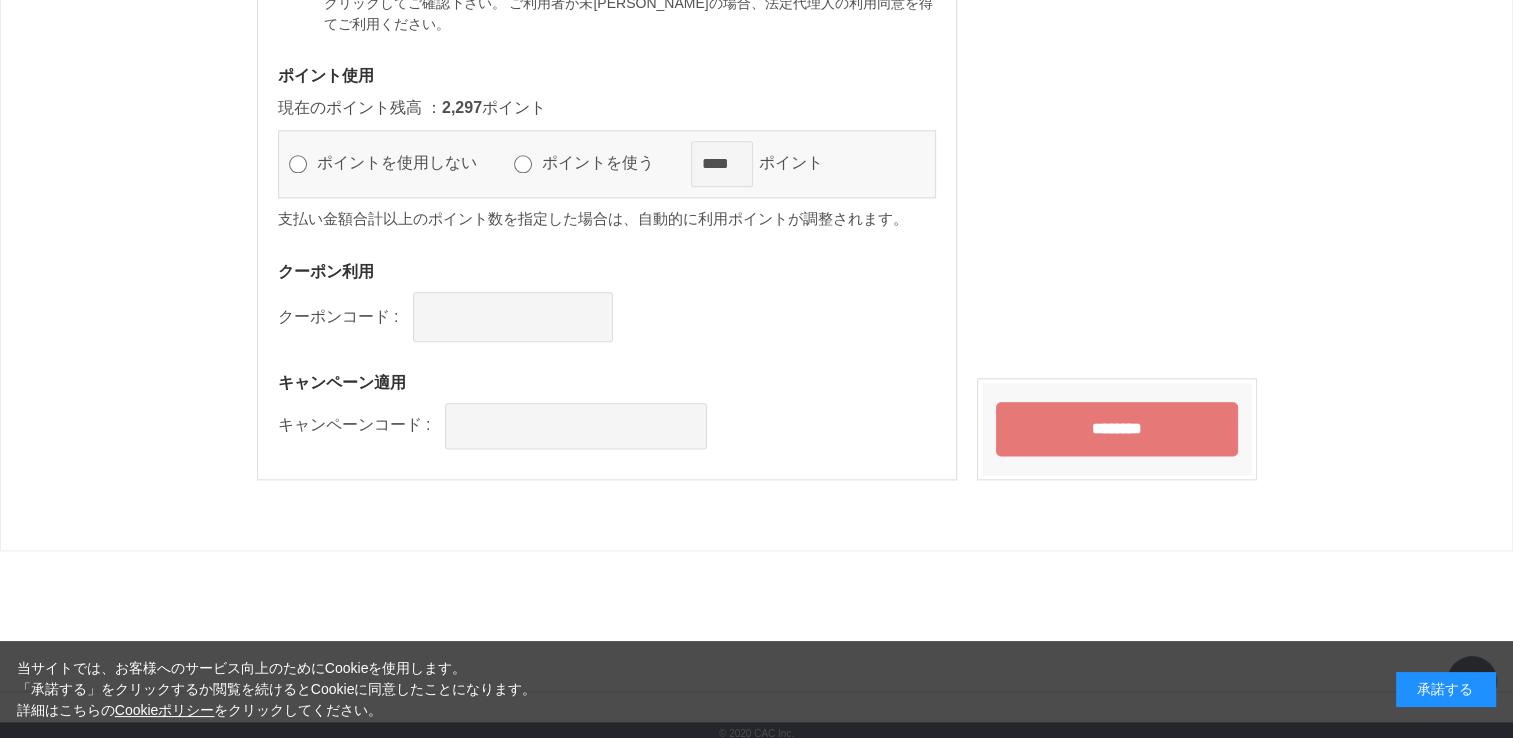click on "********" at bounding box center (1117, 429) 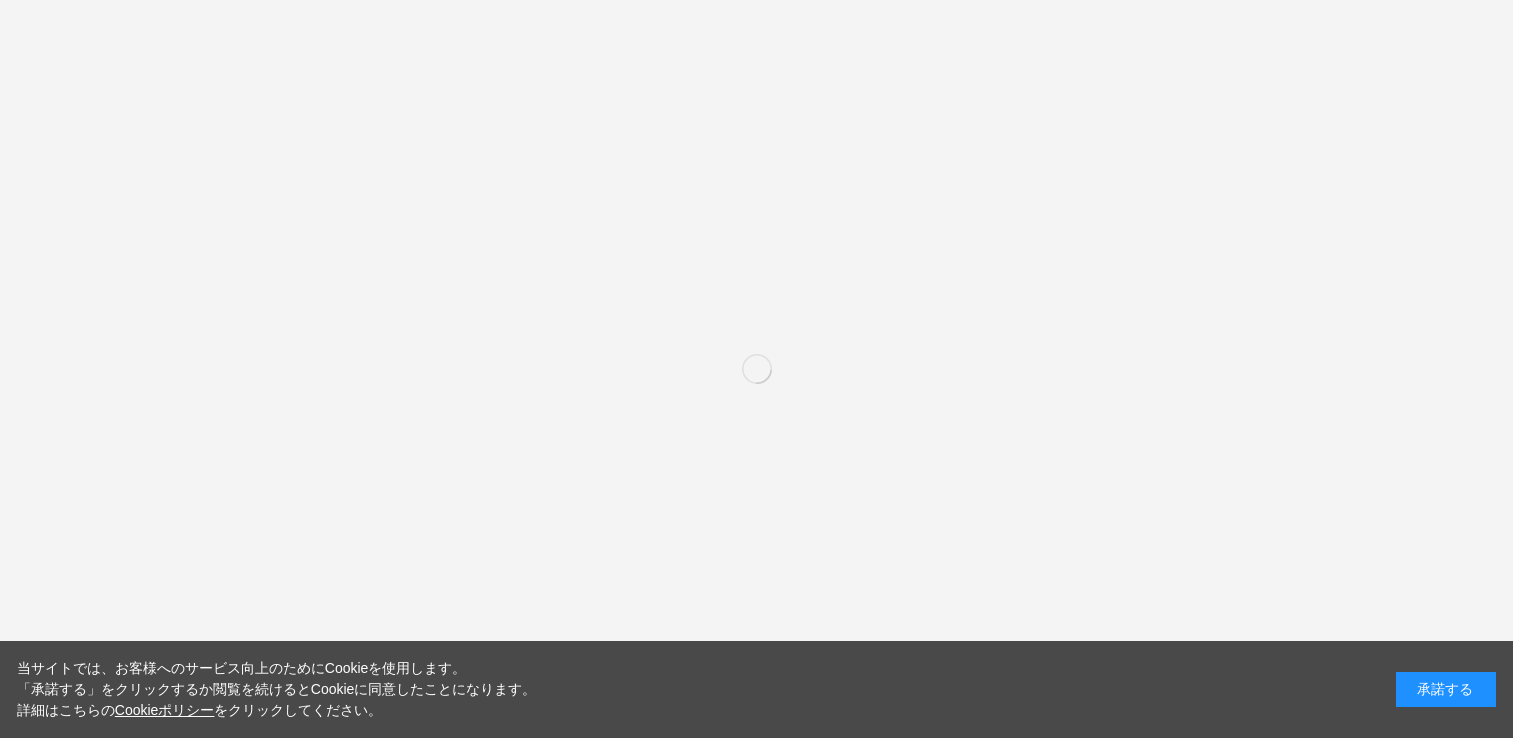 scroll, scrollTop: 2410, scrollLeft: 0, axis: vertical 